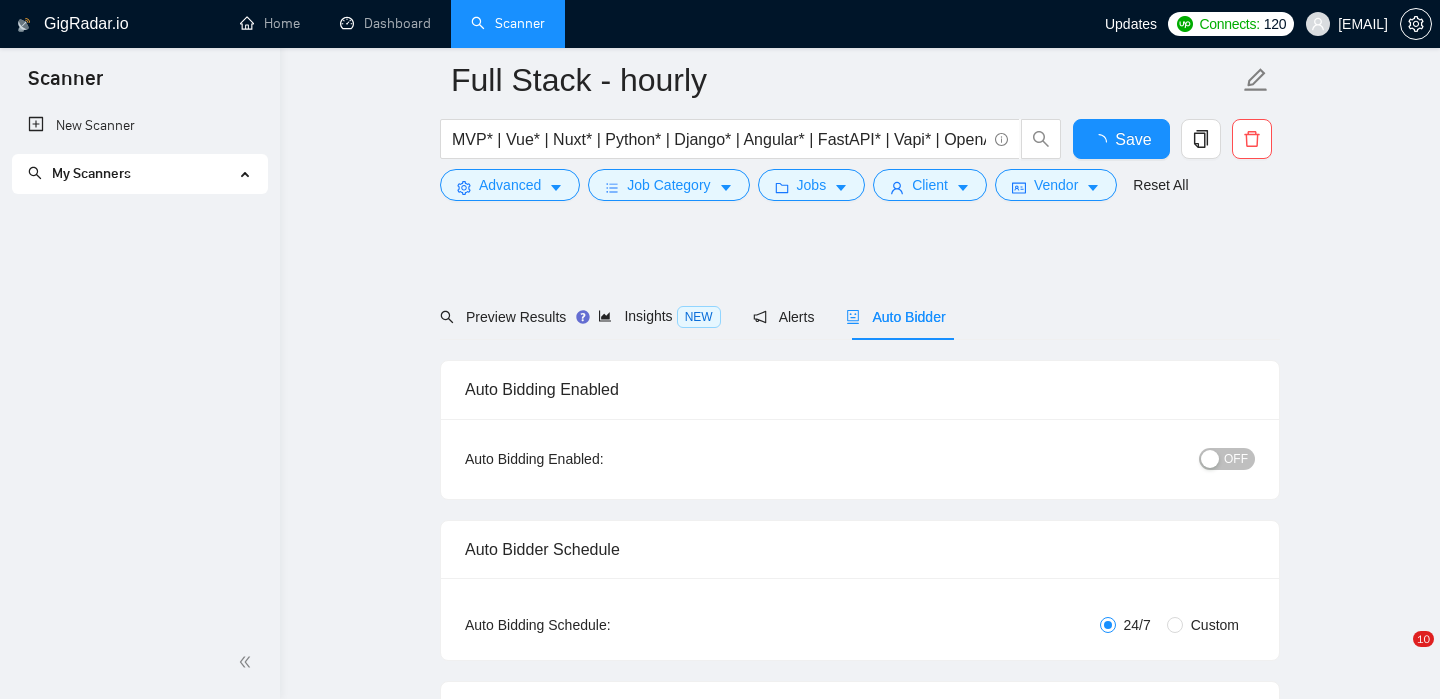 type 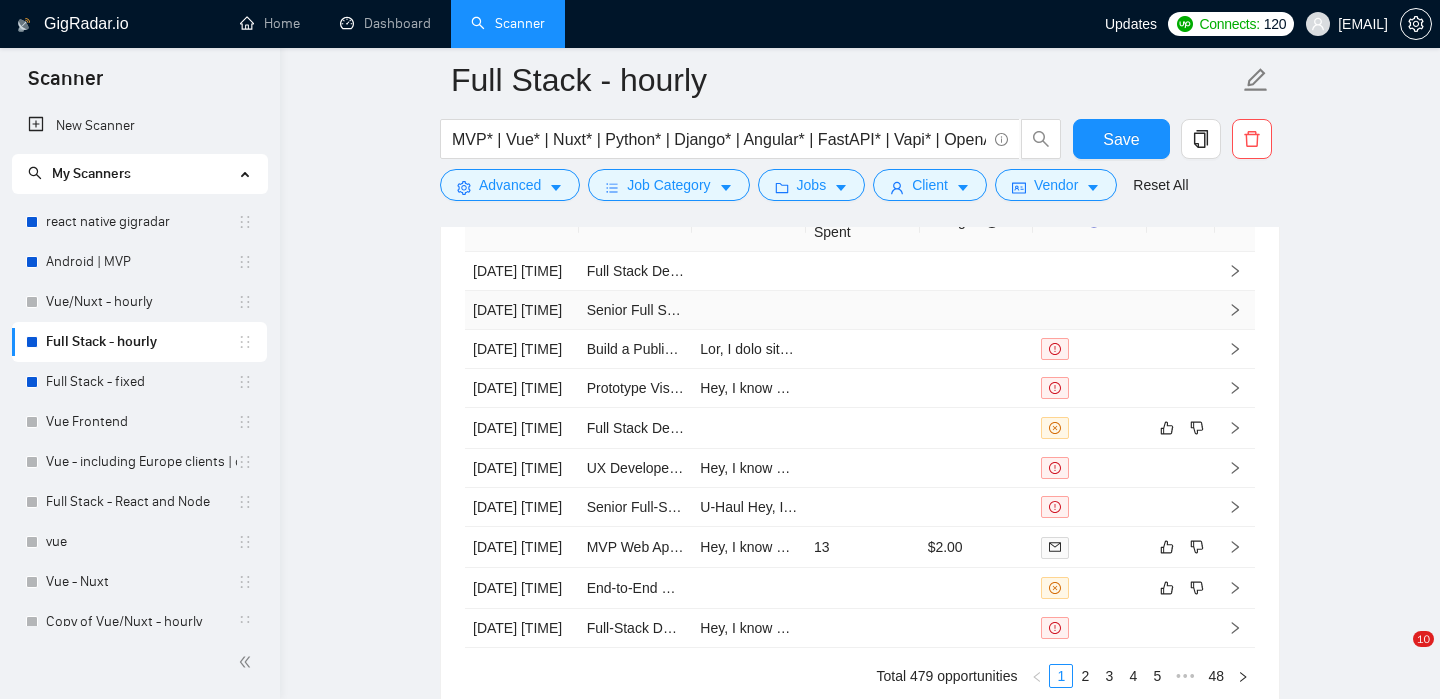 scroll, scrollTop: 5341, scrollLeft: 0, axis: vertical 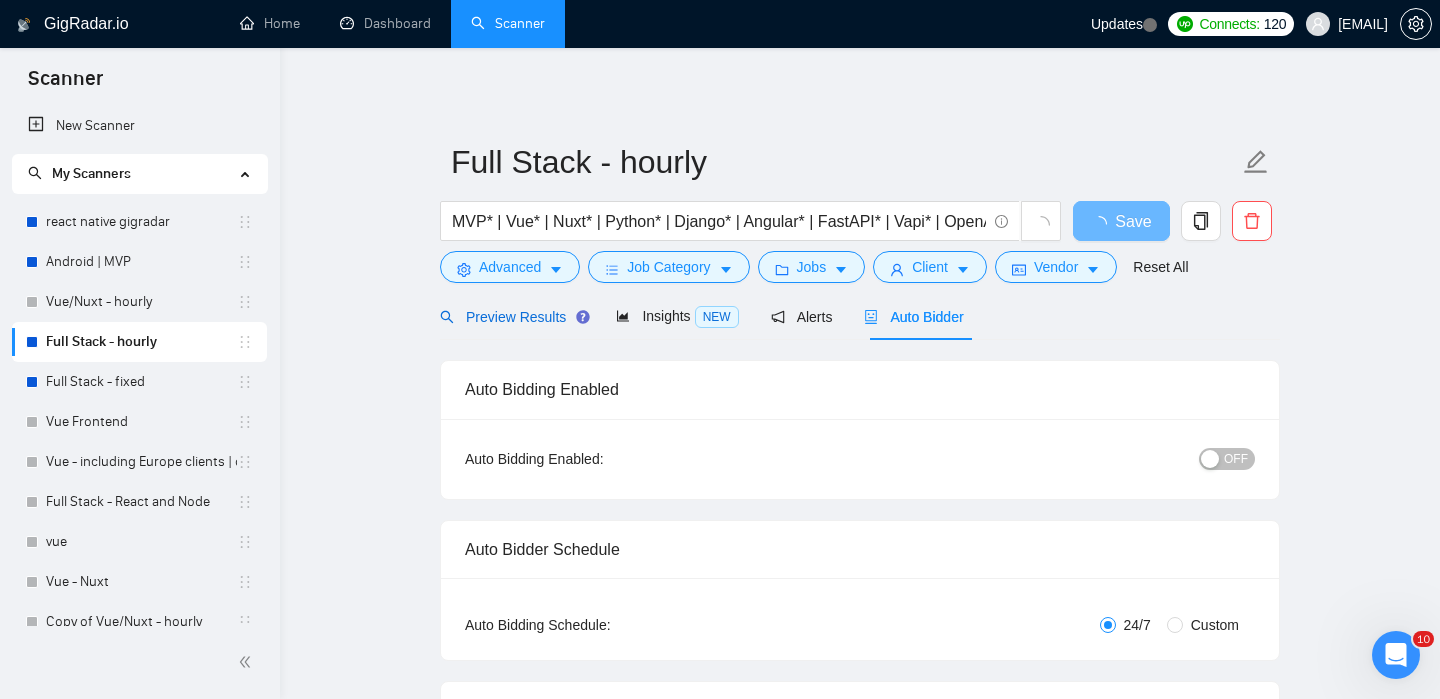 click on "Preview Results" at bounding box center (512, 317) 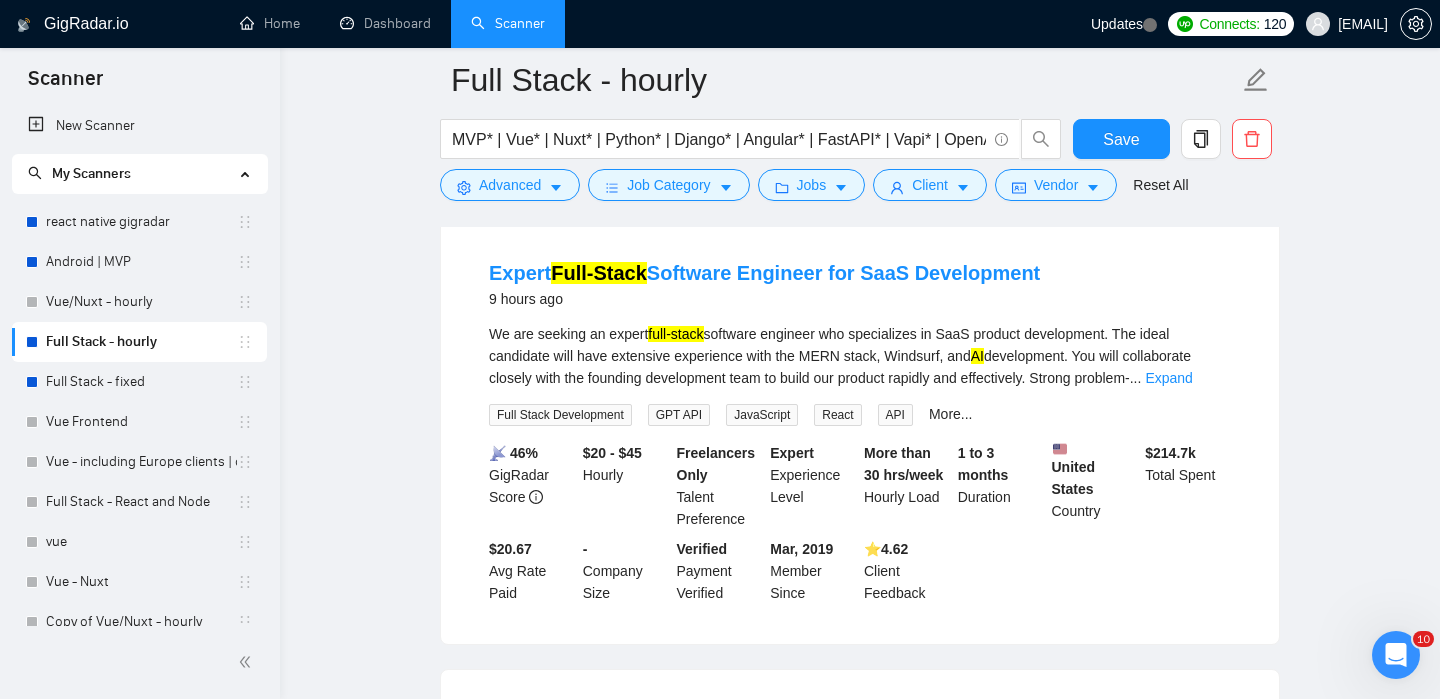 scroll, scrollTop: 199, scrollLeft: 0, axis: vertical 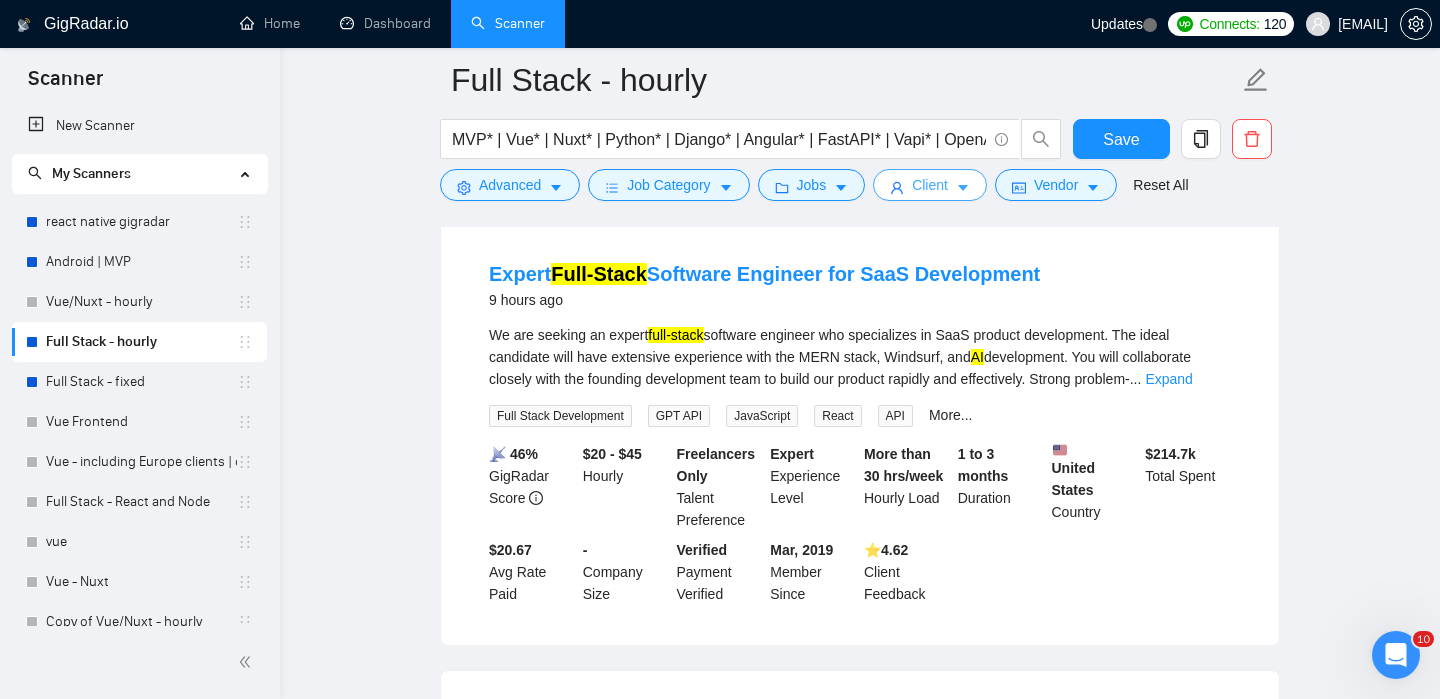 click on "Client" at bounding box center (930, 185) 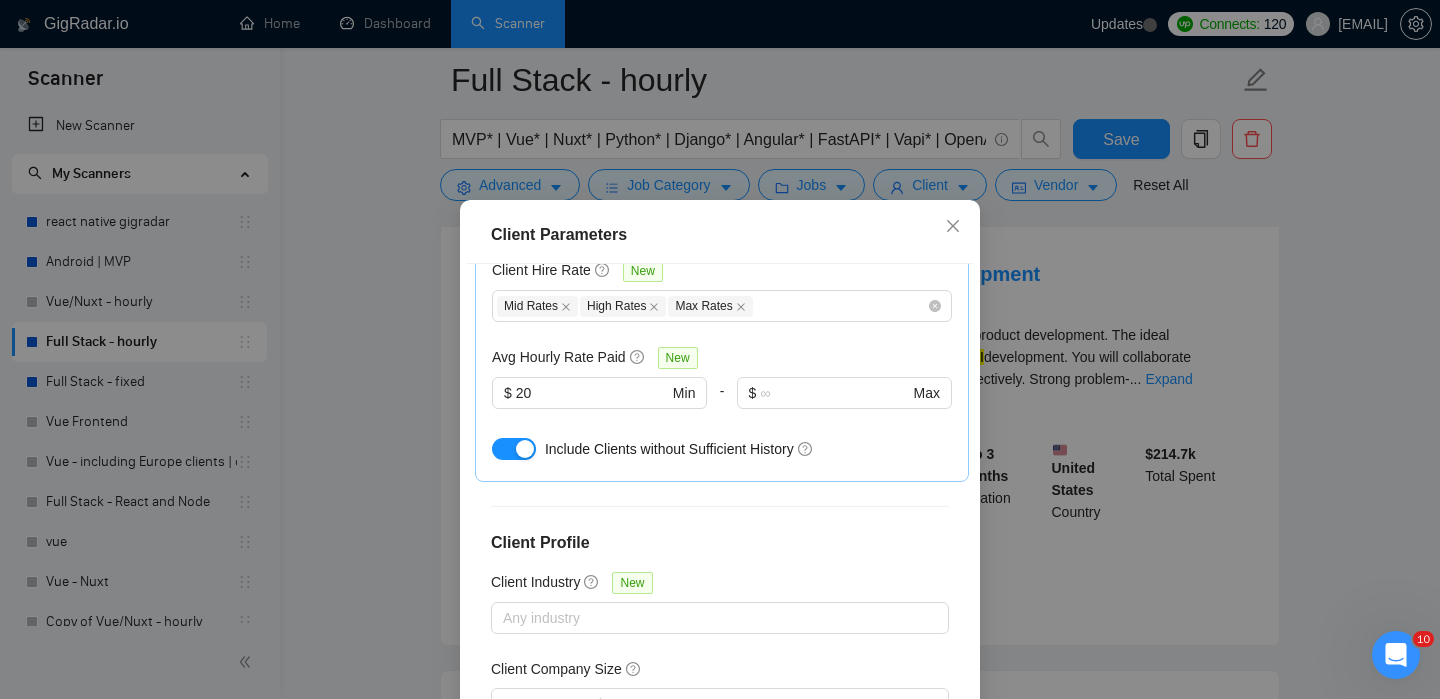 scroll, scrollTop: 841, scrollLeft: 0, axis: vertical 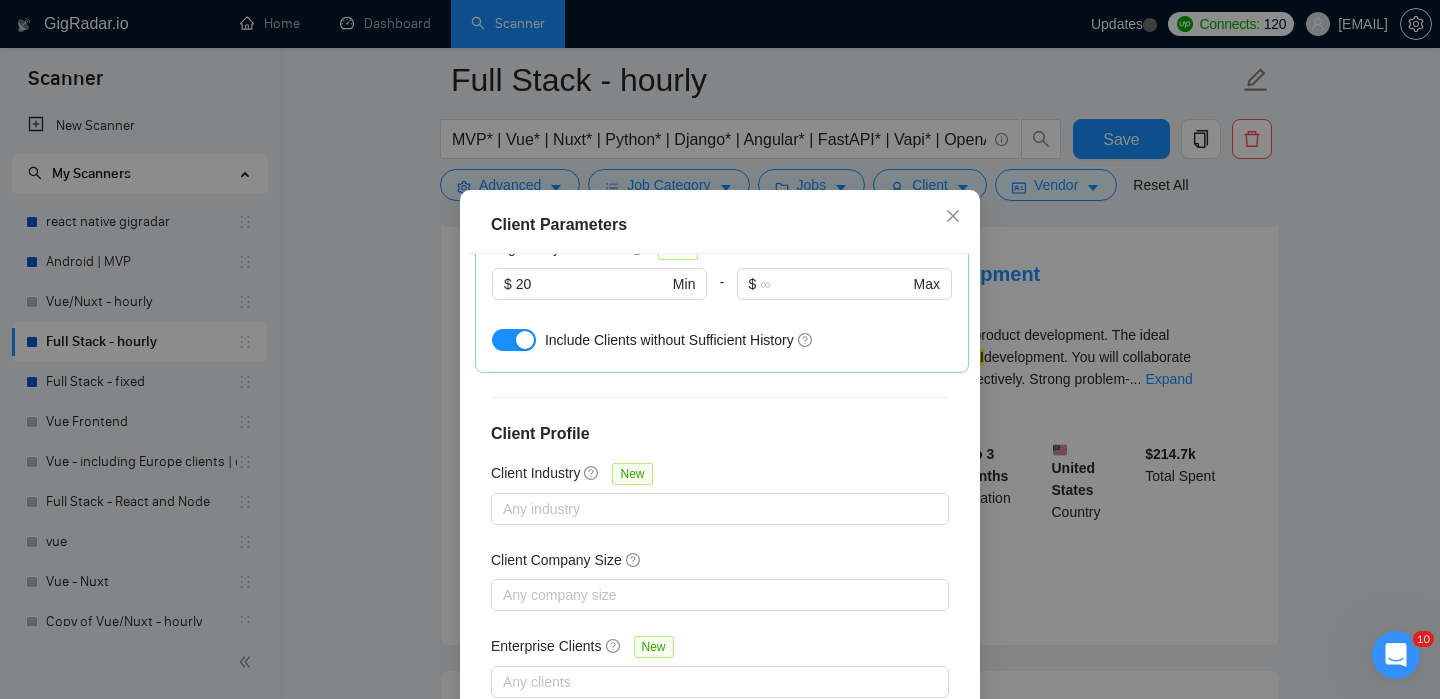 click on "Client Parameters Client Location Include Client Countries [COUNTRY] Europe Canada Australia United Arab Emirates Singapore Exclude Client Countries Israel France Ukraine Ireland Turkey Estonia Romania Poland Lithuania Bulgaria United Kingdom Netherlands Germany Client Rating Client Min Average Feedback Include clients with no feedback Client Payment Details Payment Verified Hire Rate Stats Client Total Spent $ 1000 Min - $ Max Client Hire Rate New Mid Rates High Rates Max Rates Avg Hourly Rate Paid New $ 20 Min - $ Max Include Clients without Sufficient History Client Profile Client Industry New Any industry Client Company Size Any company size Enterprise Clients New Any clients Reset OK" at bounding box center (720, 349) 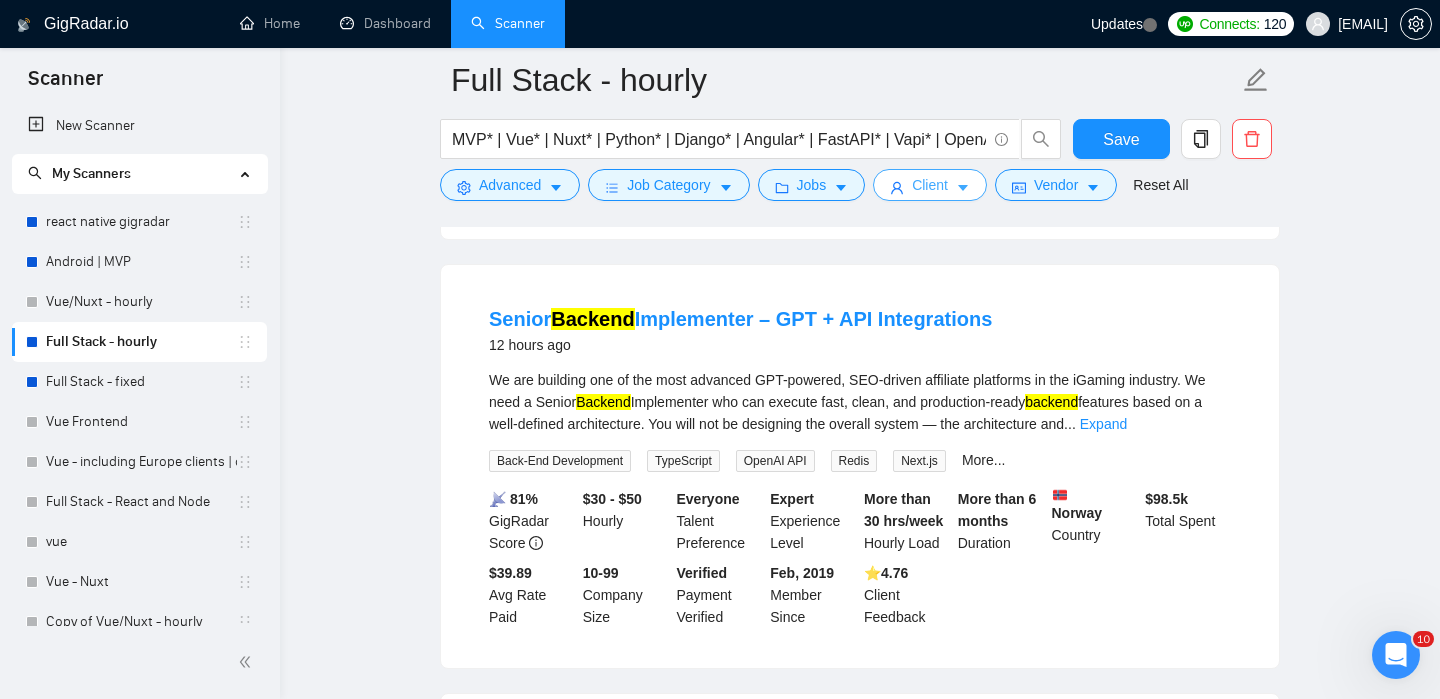 scroll, scrollTop: 1099, scrollLeft: 0, axis: vertical 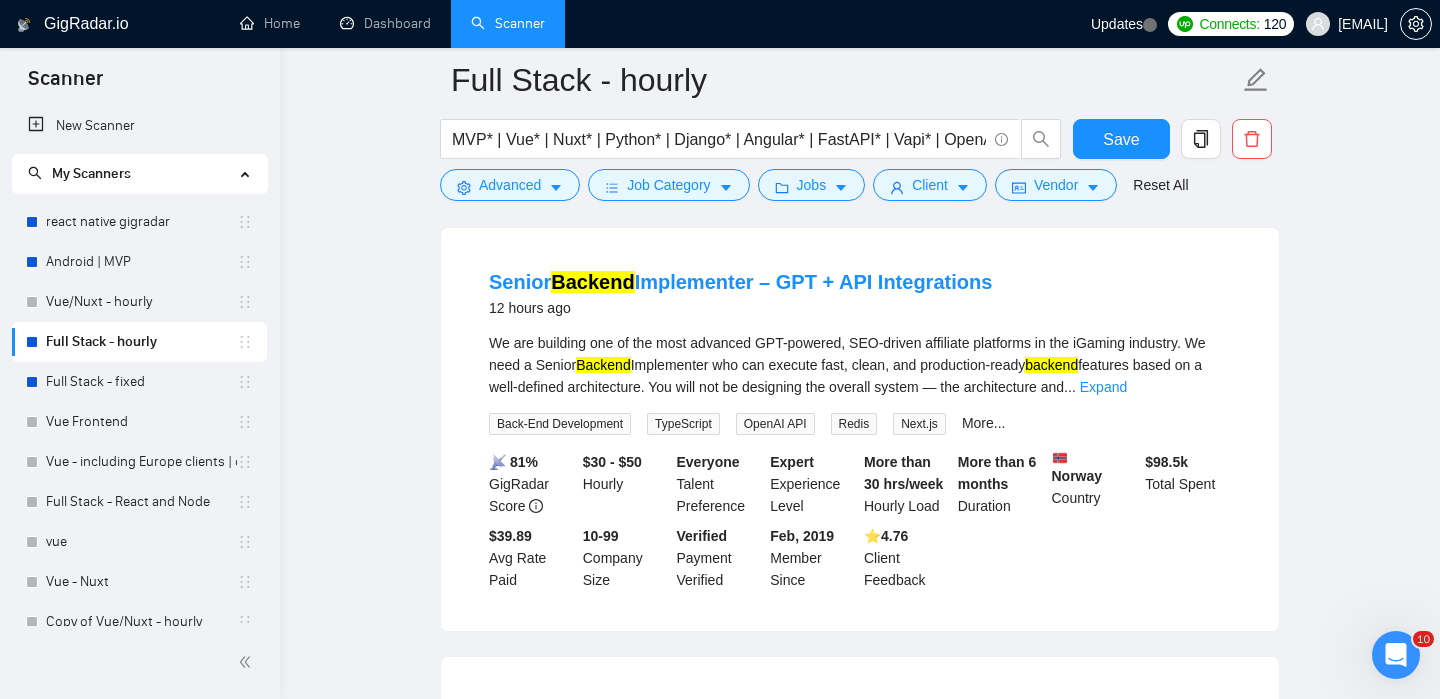 click on "Senior Backend Implementer – GPT + API Integrations 12 hours ago We are building one of the most advanced GPT-powered, SEO-driven affiliate platforms in the iGaming industry. We need a Senior Backend Implementer who can execute fast, clean, and production-ready backend features based on a well-defined architecture.
You will not be designing the overall system — the architecture and ... Expand Back-End Development TypeScript OpenAI API Redis Next.js More... 📡 81% GigRadar Score $30 - $50 Hourly Everyone Talent Preference Expert Experience Level More than 30 hrs/week Hourly Load More than 6 months Duration [COUNTRY] Country $ 98.5k Total Spent $39.89 Avg Rate Paid 10-99 Company Size Verified Payment Verified Feb, 2019 Member Since ⭐️ 4.76 Client Feedback" at bounding box center (860, 429) 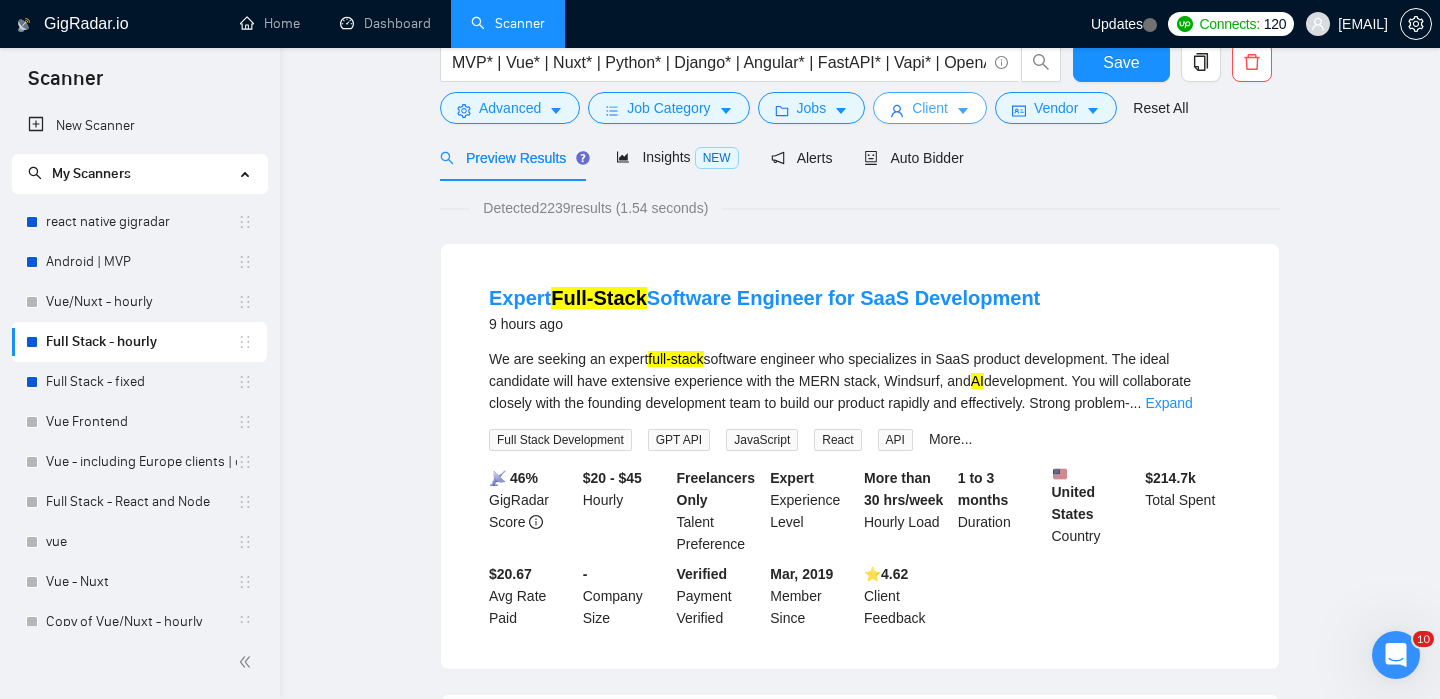 scroll, scrollTop: 0, scrollLeft: 0, axis: both 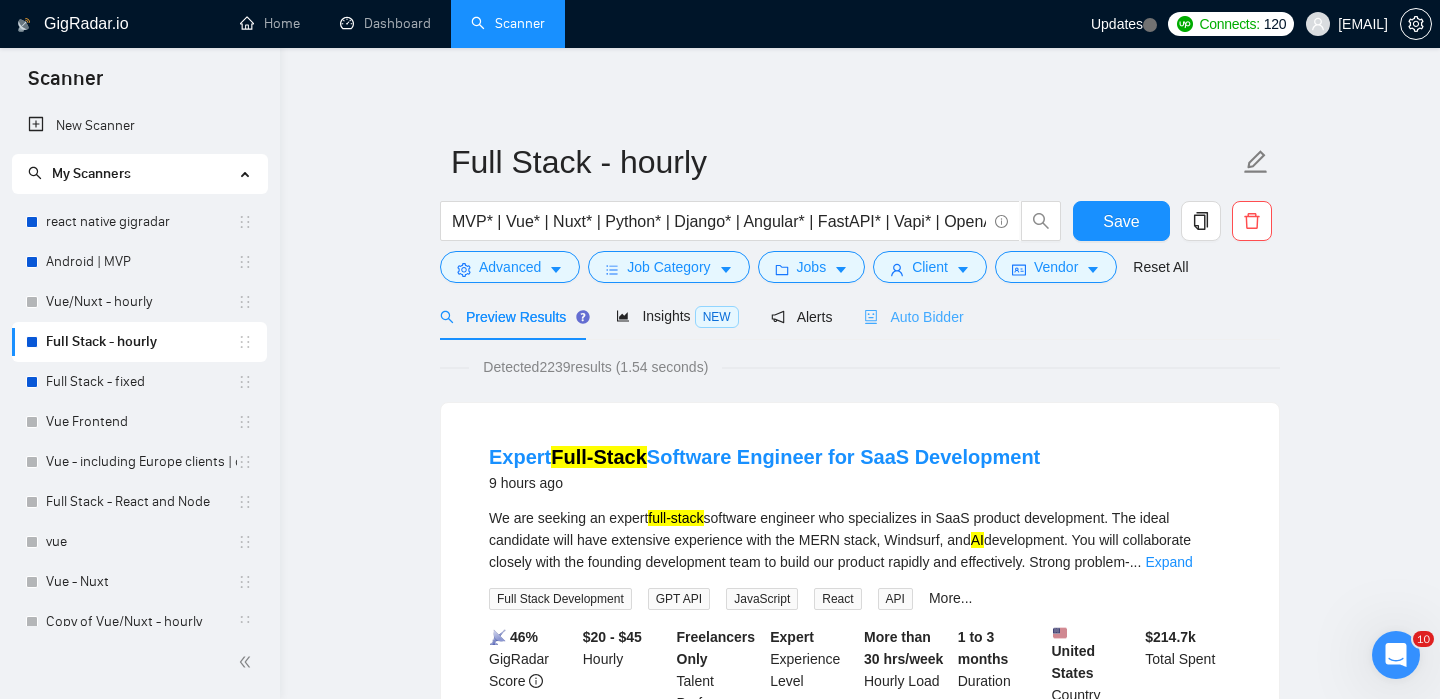 click on "Auto Bidder" at bounding box center [913, 316] 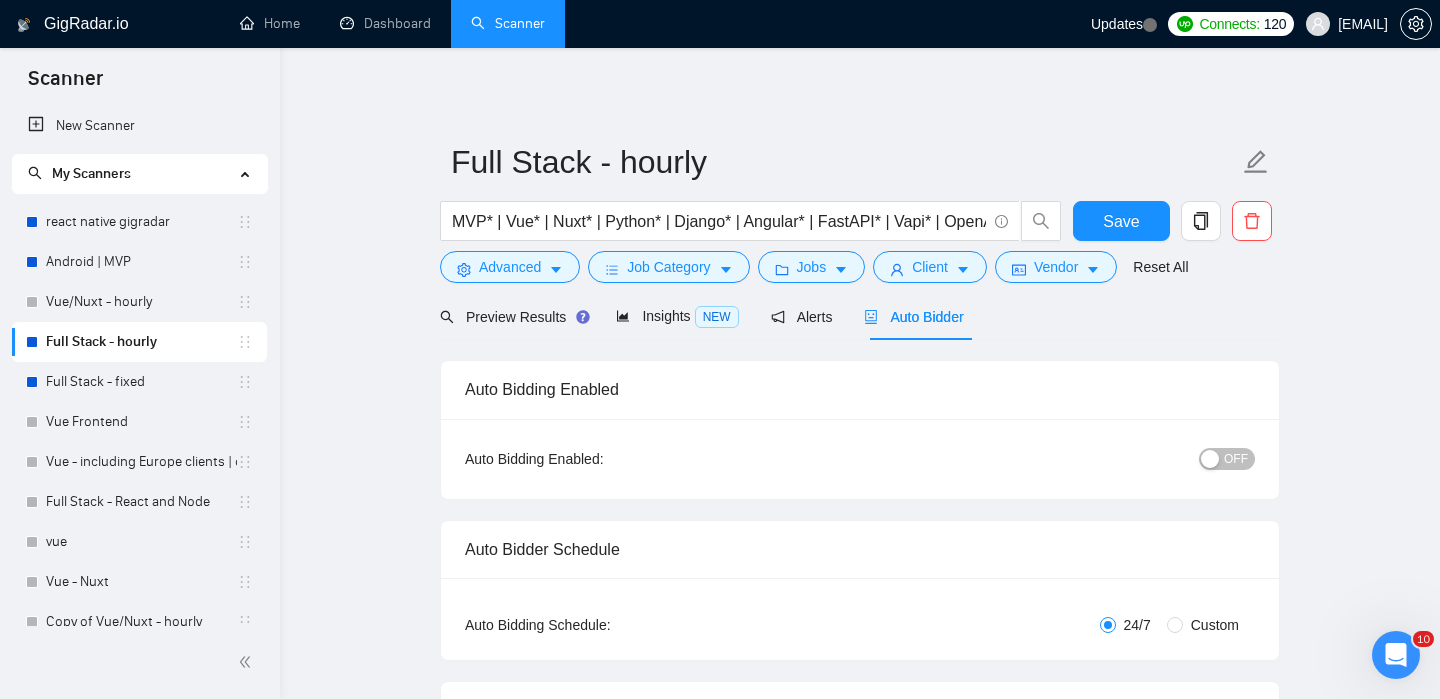 type 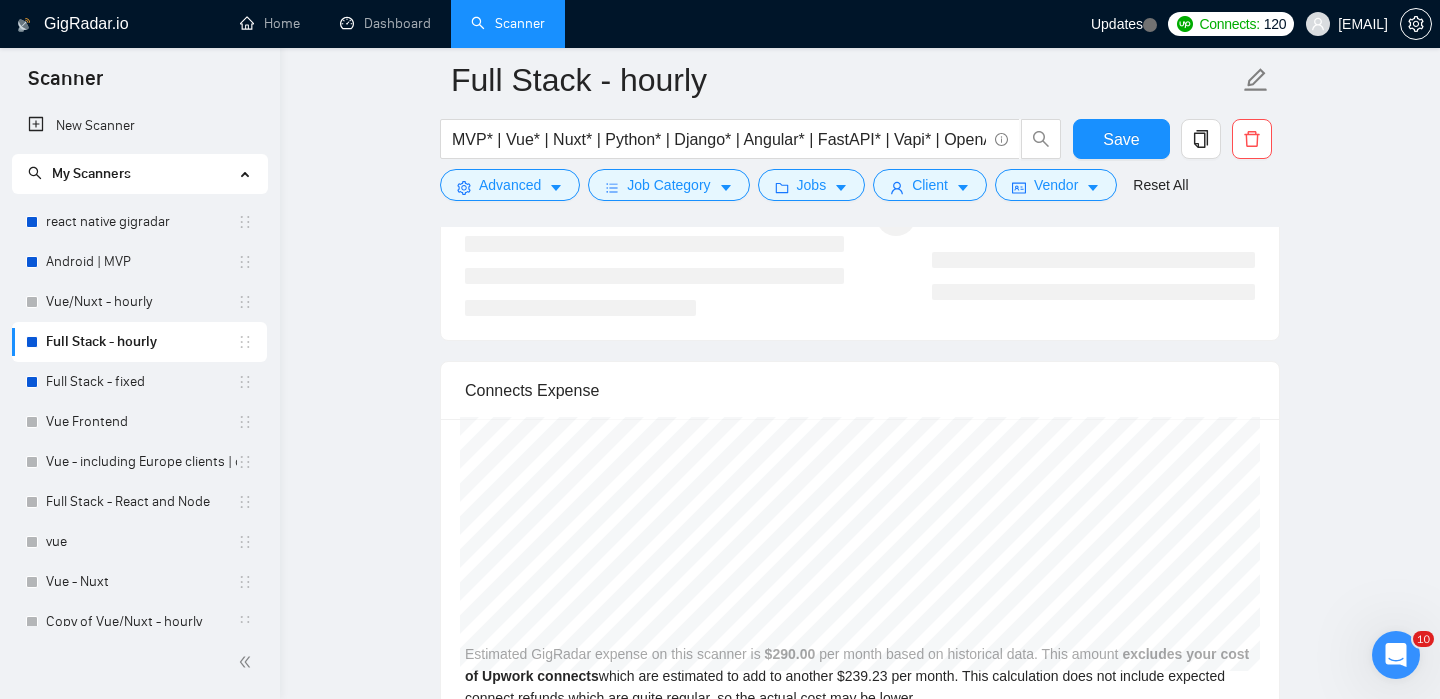 scroll, scrollTop: 3903, scrollLeft: 0, axis: vertical 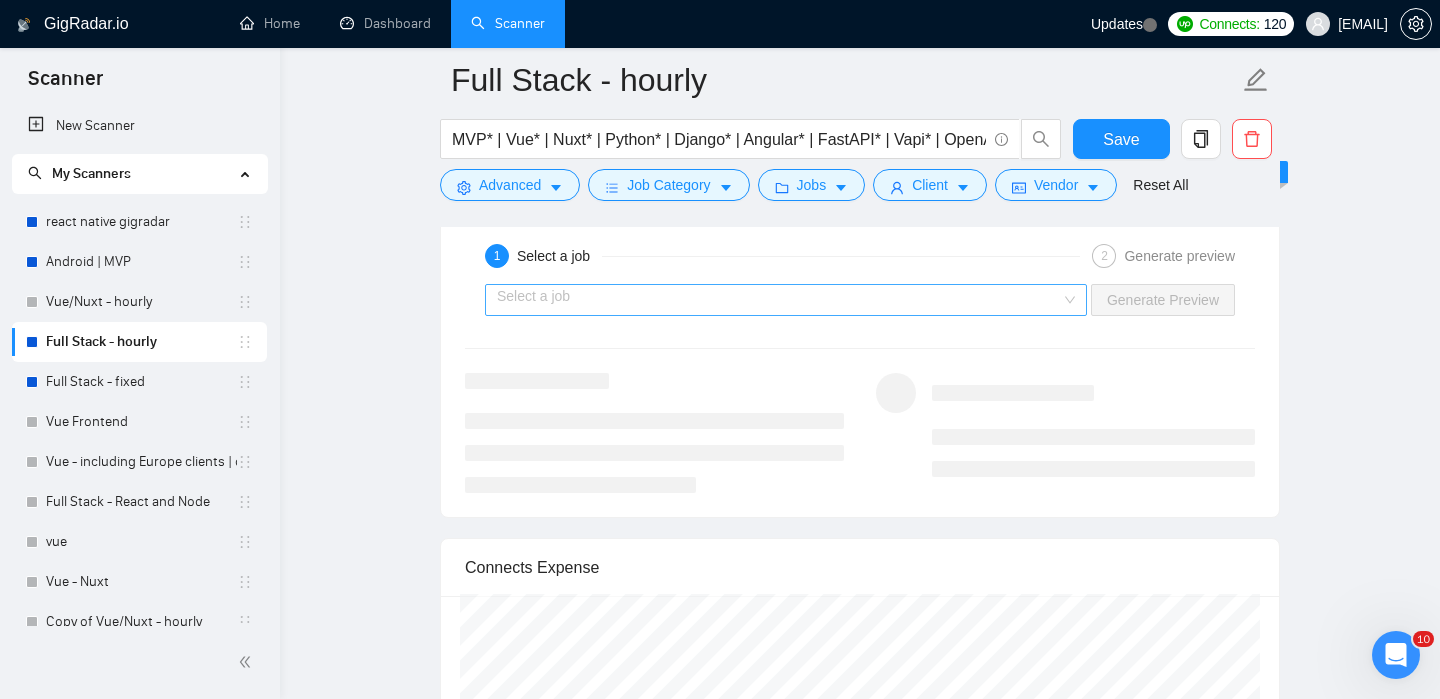 click at bounding box center [779, 300] 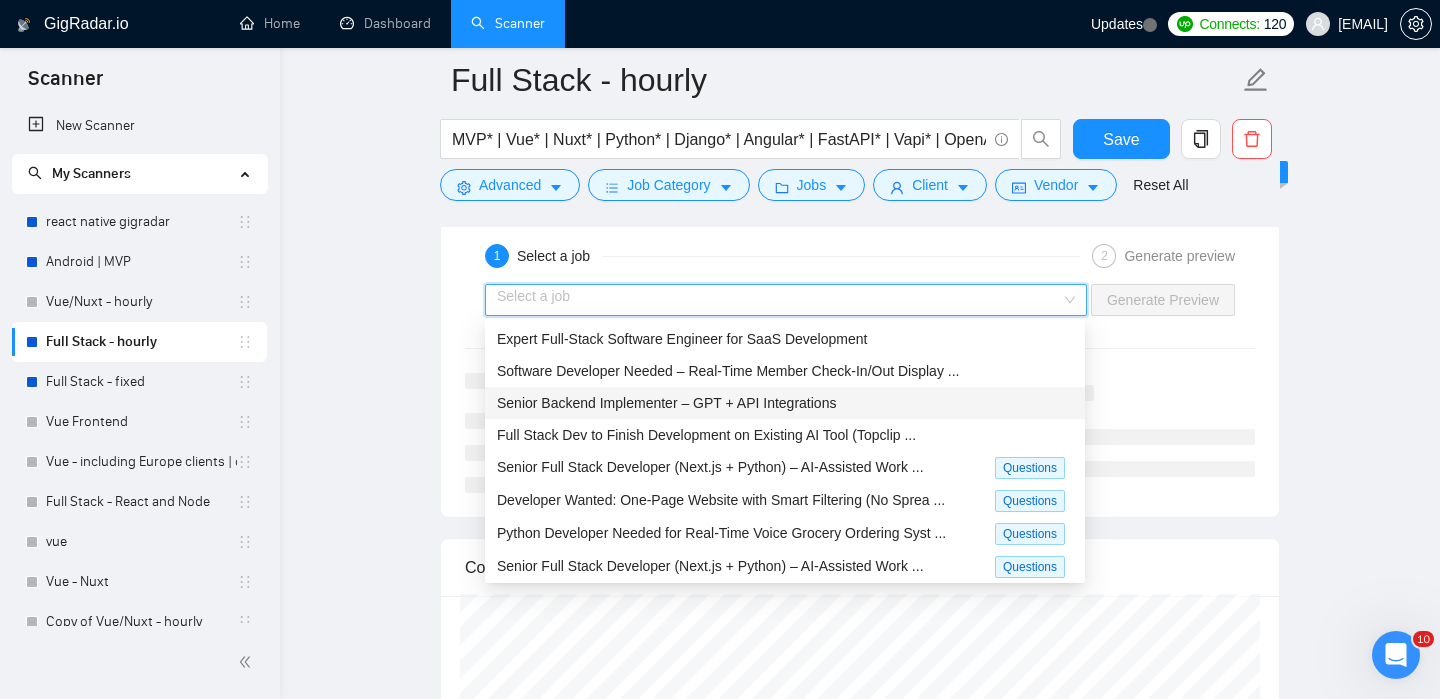 click on "Senior Backend Implementer – GPT + API Integrations" at bounding box center (666, 403) 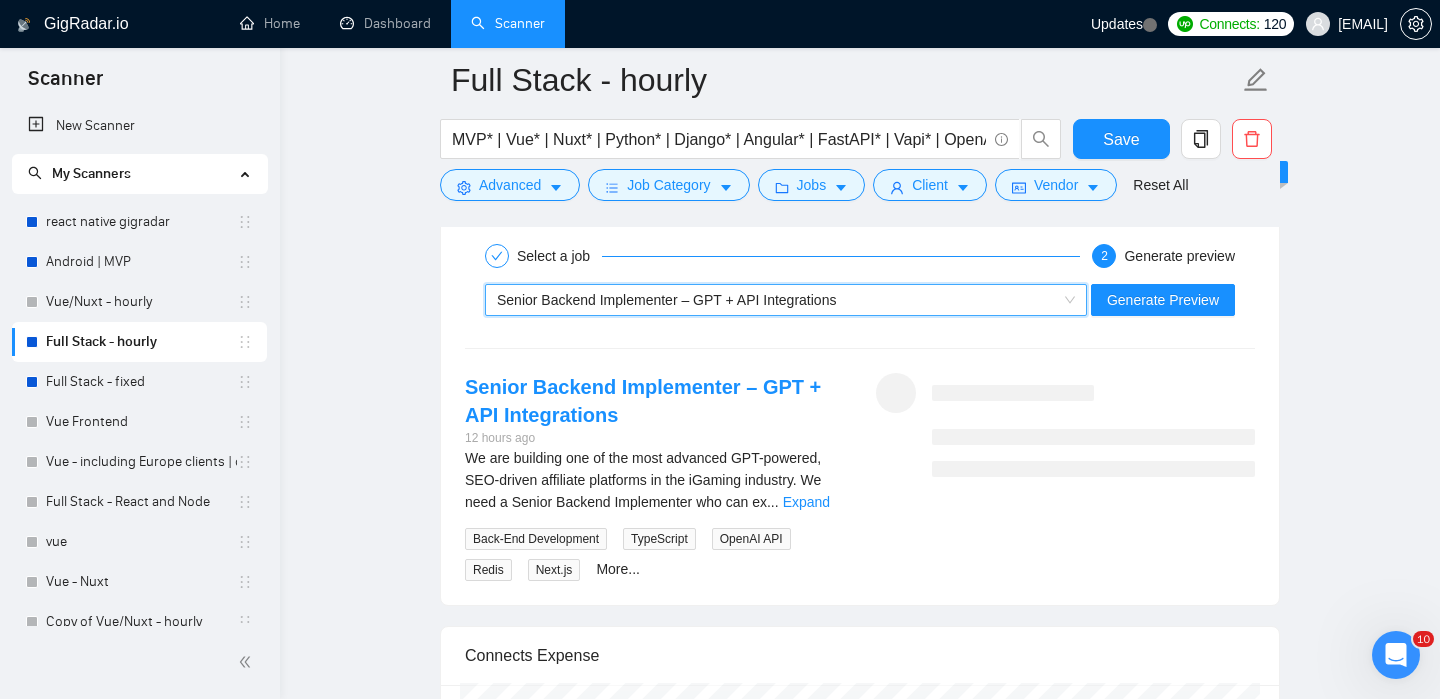 click on "Select a job 2 Generate preview ~021953954531848455289 Senior Backend Implementer – GPT + API Integrations Generate Preview Senior Backend Implementer – GPT + API Integrations 12 hours ago We are building one of the most advanced GPT-powered, SEO-driven affiliate platforms in the iGaming industry. We need a Senior Backend Implementer who can ex ... Expand Back-End Development TypeScript OpenAI API Redis Next.js More..." at bounding box center [860, 409] 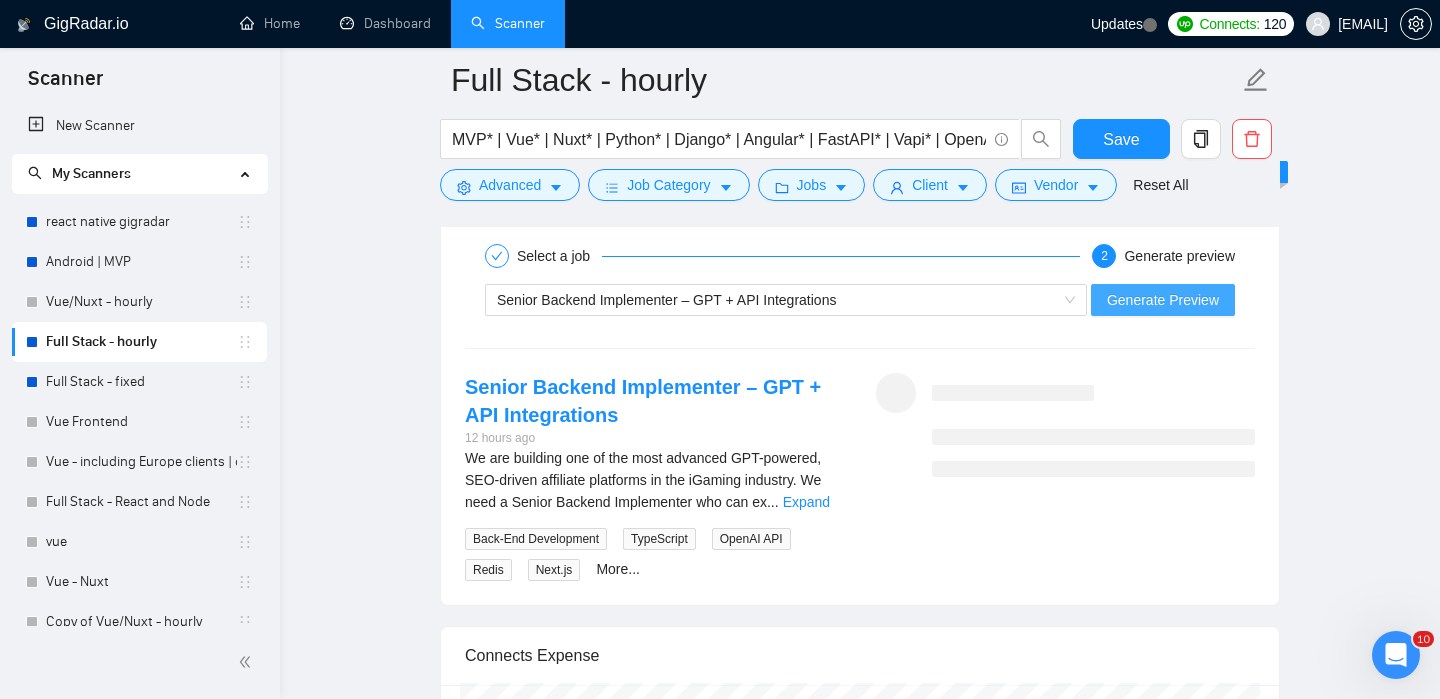 click on "Generate Preview" at bounding box center [1163, 300] 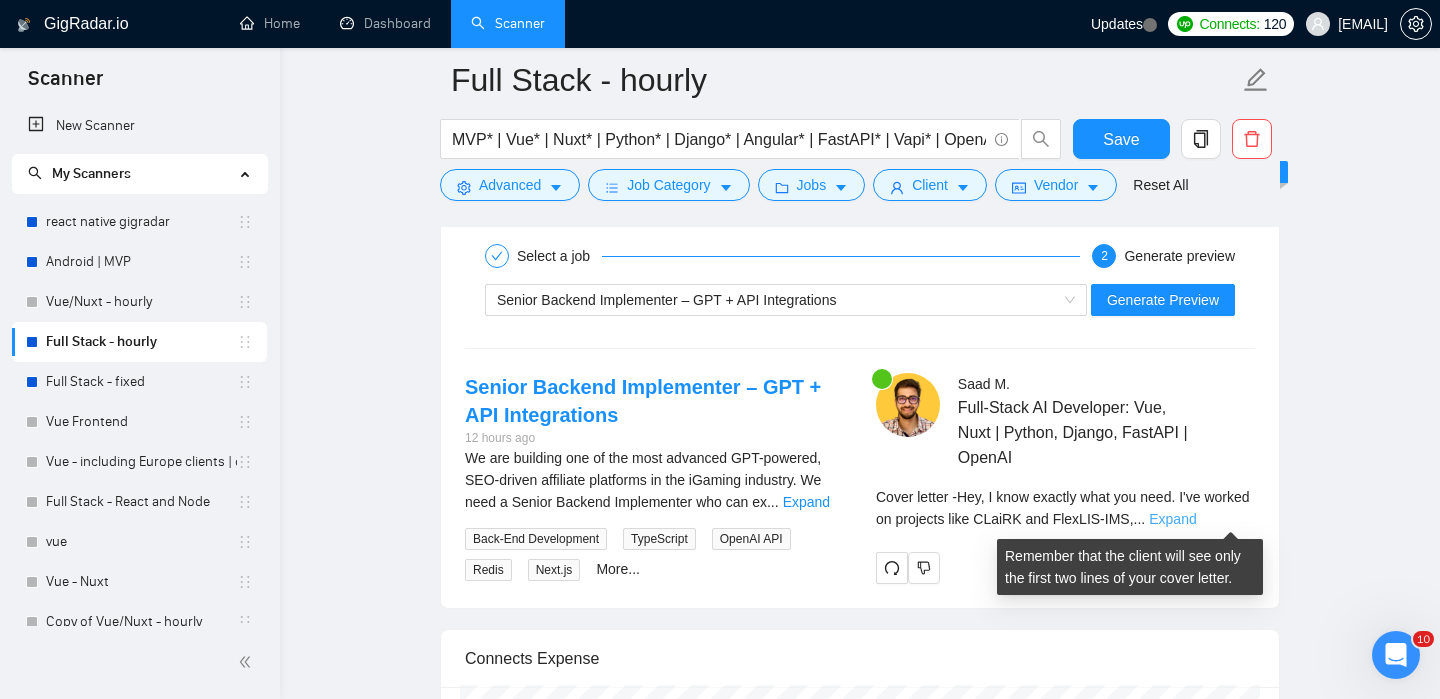 click on "Expand" at bounding box center [1172, 519] 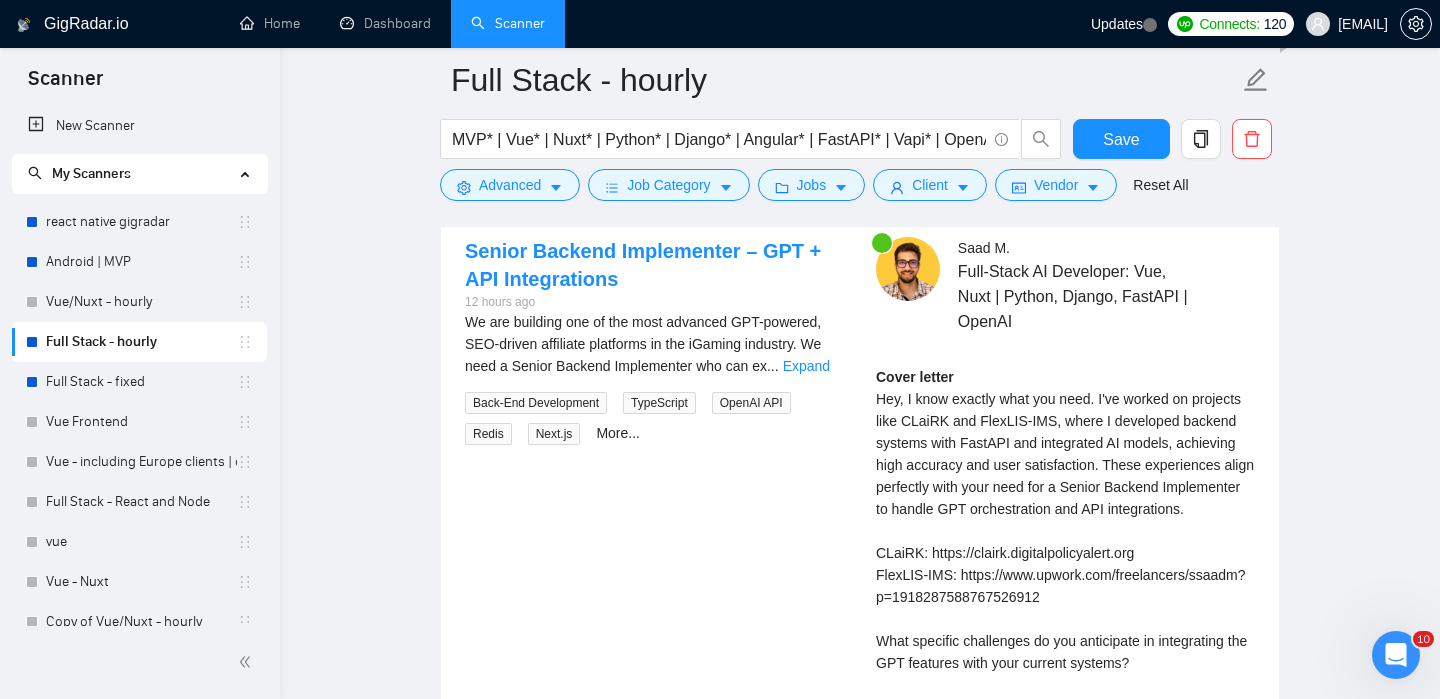 scroll, scrollTop: 3917, scrollLeft: 0, axis: vertical 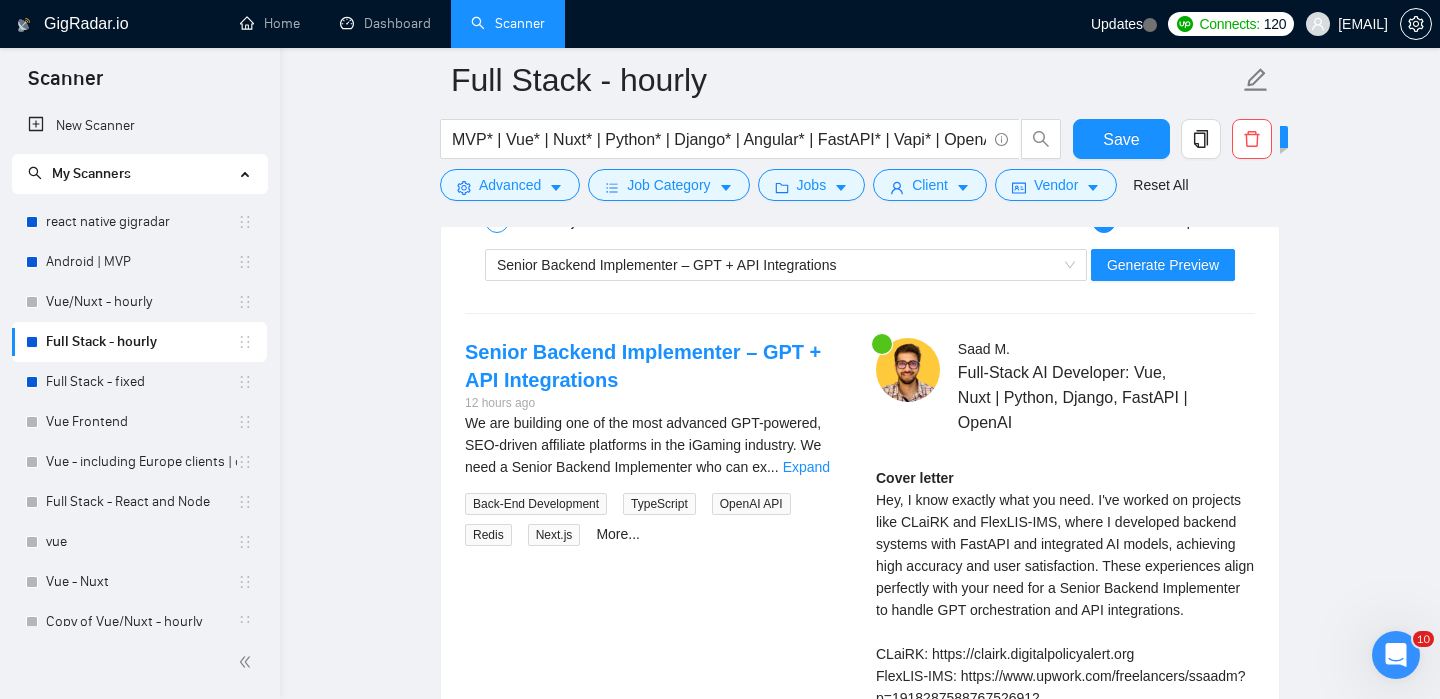 click on "We are building one of the most advanced GPT-powered, SEO-driven affiliate platforms in the iGaming industry. We need a Senior Backend Implementer who can ex ... Expand" at bounding box center [654, 445] 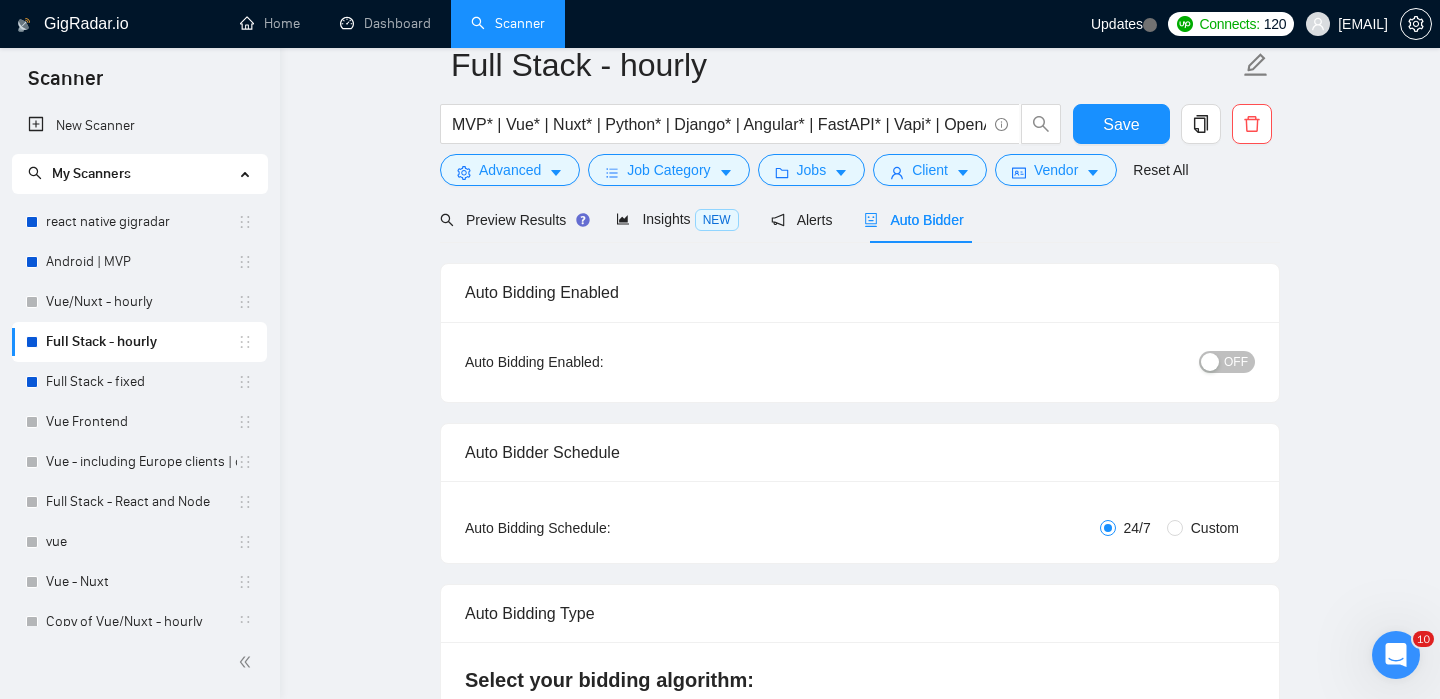 scroll, scrollTop: 0, scrollLeft: 0, axis: both 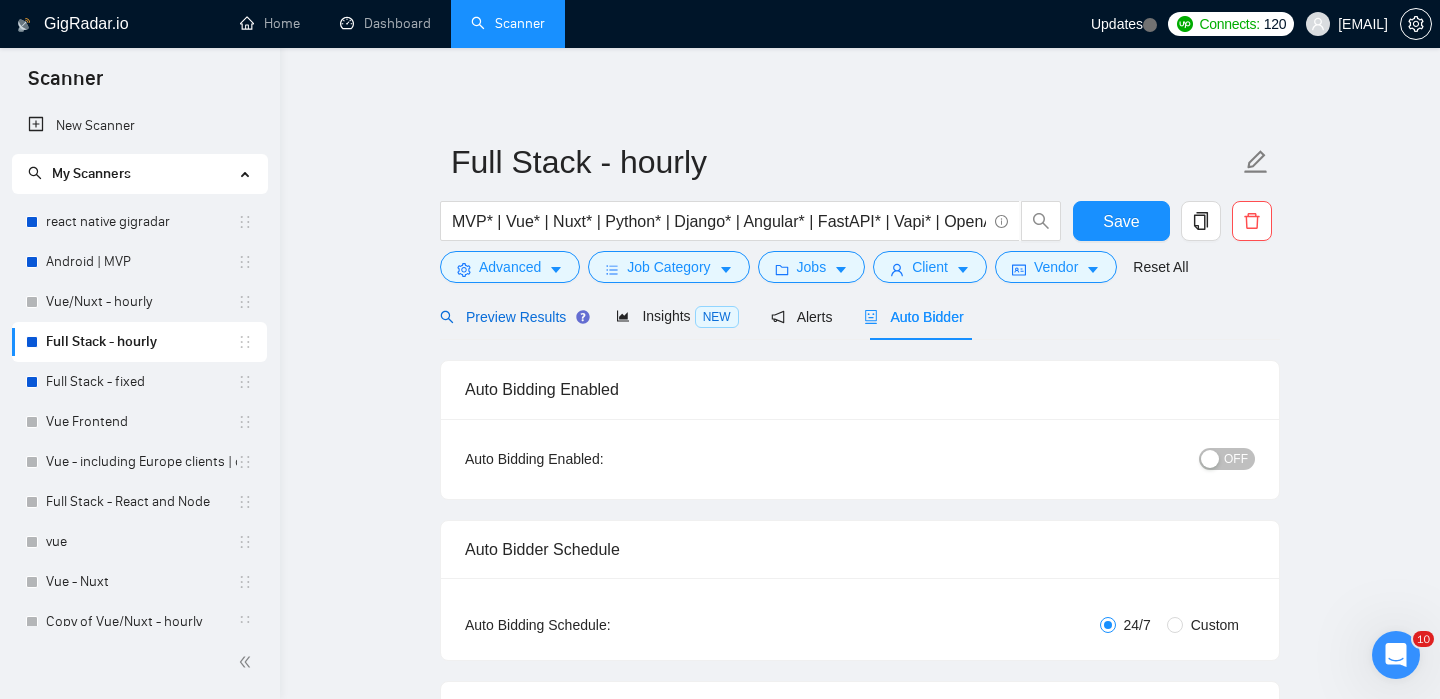 click on "Preview Results" at bounding box center [512, 317] 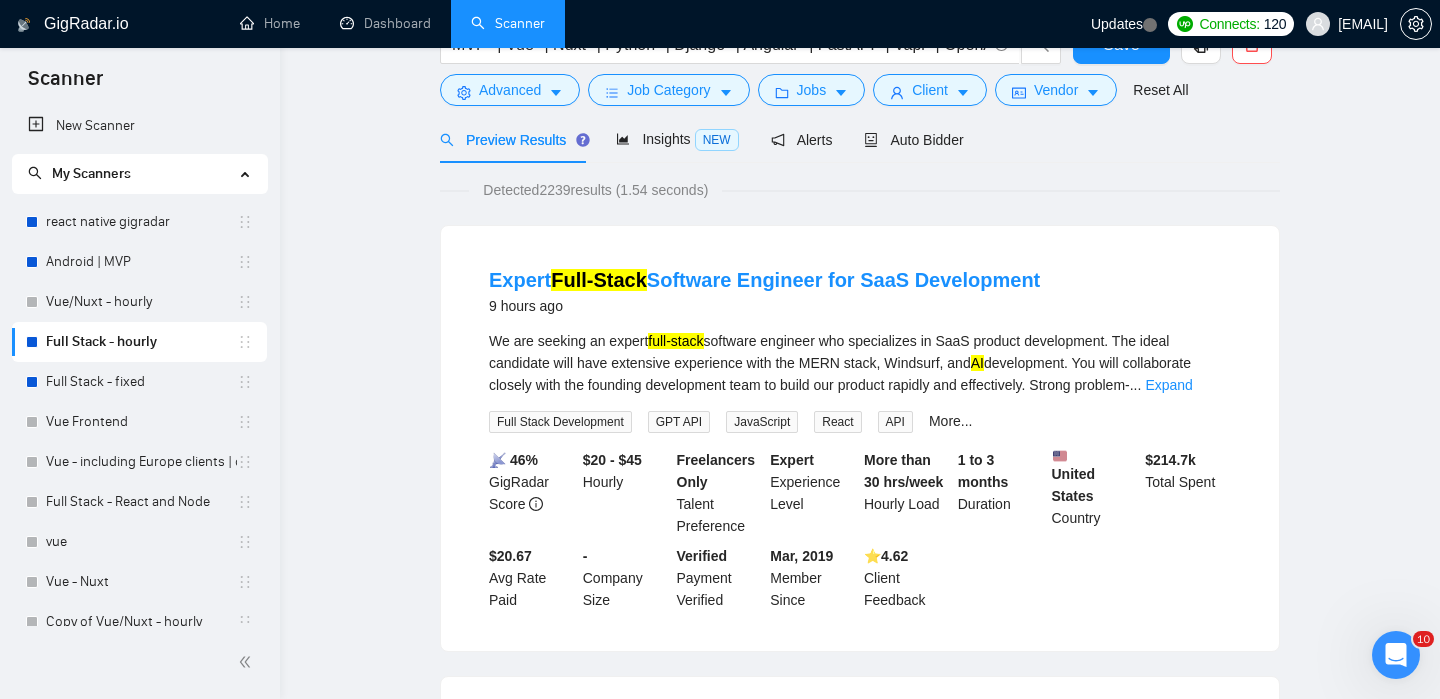 scroll, scrollTop: 0, scrollLeft: 0, axis: both 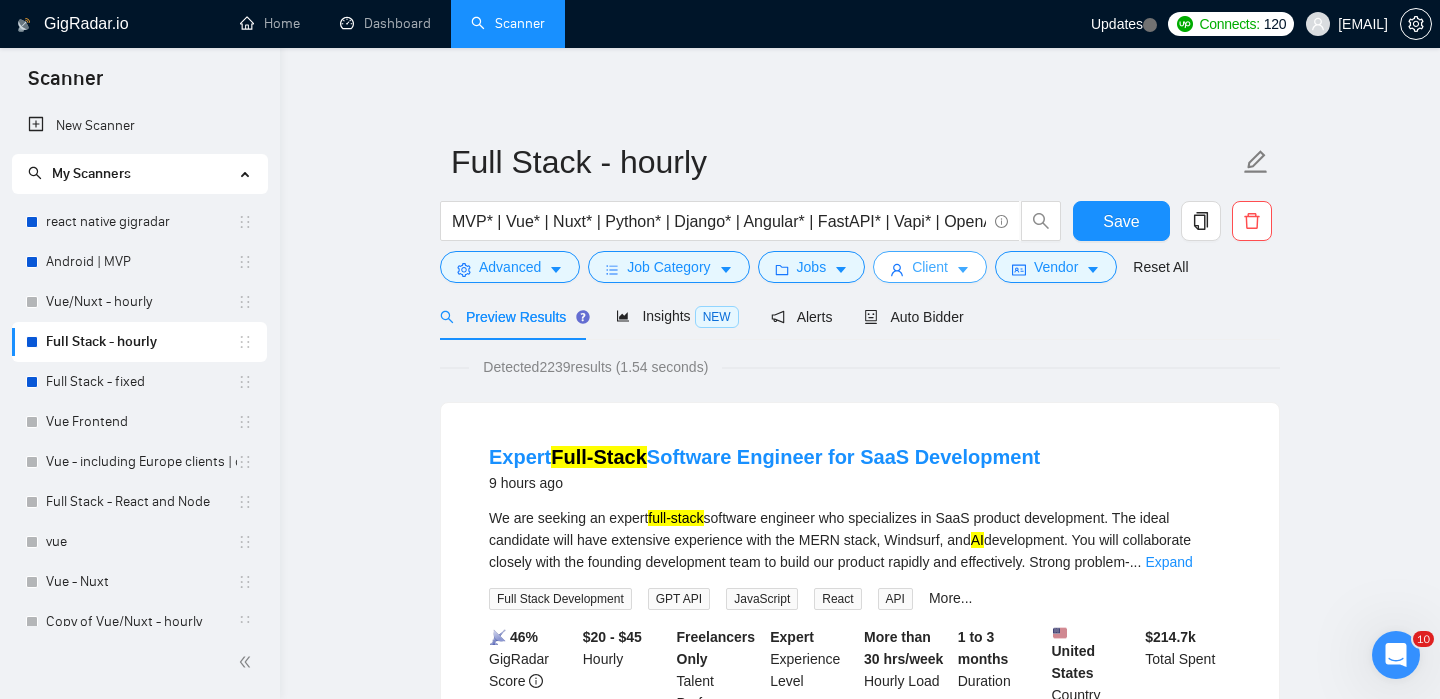 click on "Client" at bounding box center (930, 267) 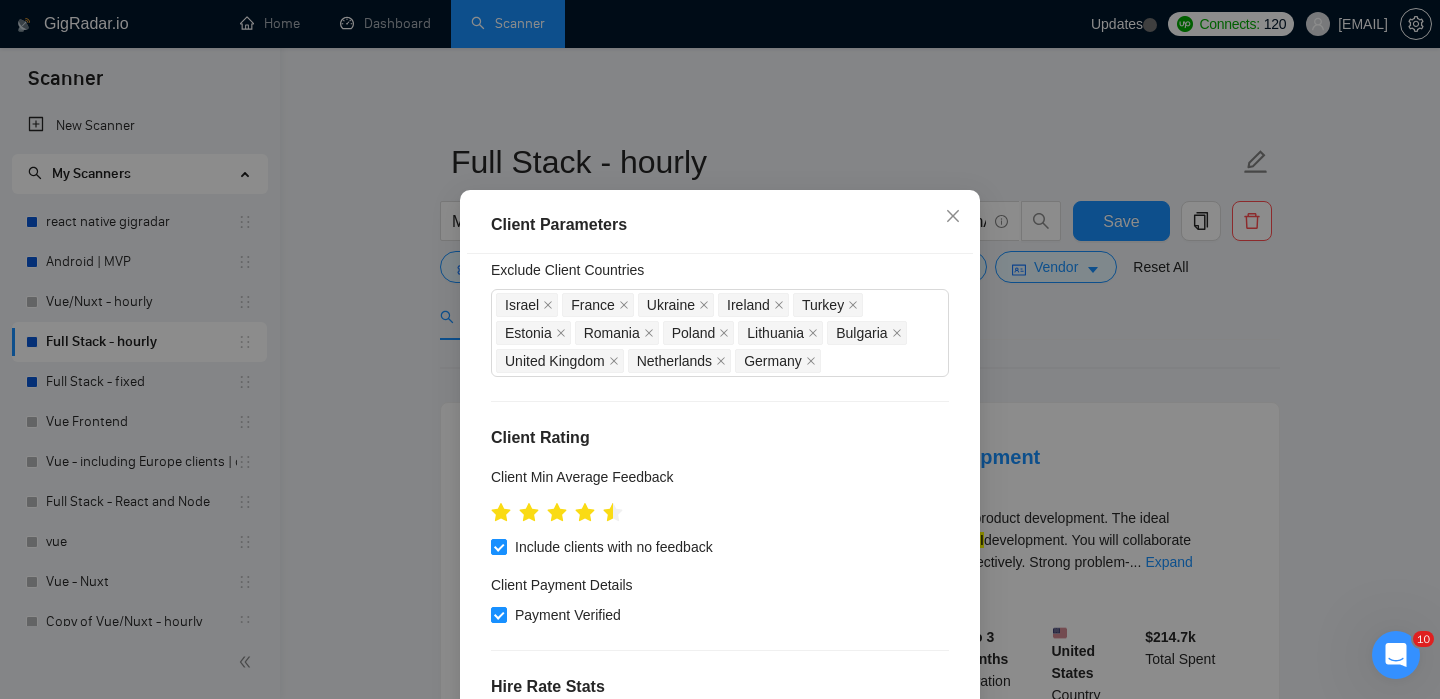 scroll, scrollTop: 0, scrollLeft: 0, axis: both 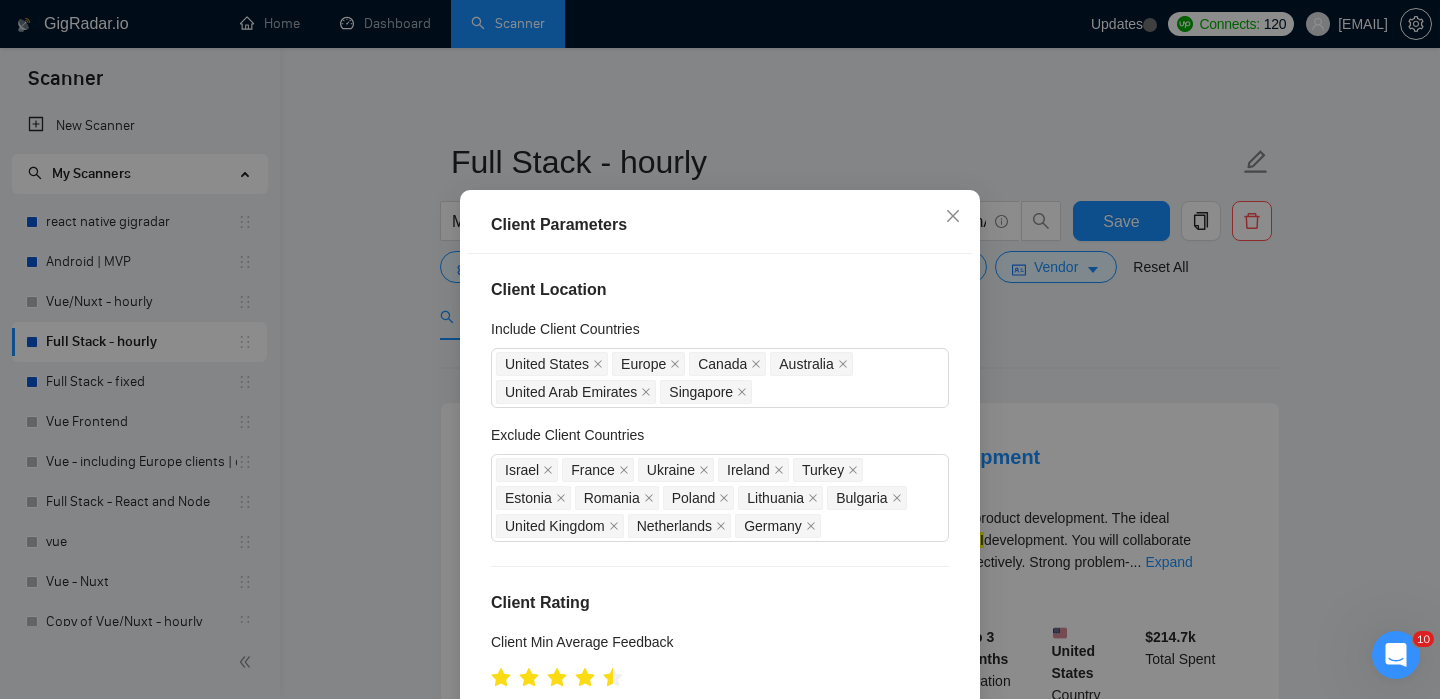 click on "Client Parameters Client Location Include Client Countries [COUNTRY] Europe Canada Australia United Arab Emirates Singapore Exclude Client Countries Israel France Ukraine Ireland Turkey Estonia Romania Poland Lithuania Bulgaria United Kingdom Netherlands Germany Client Rating Client Min Average Feedback Include clients with no feedback Client Payment Details Payment Verified Hire Rate Stats Client Total Spent $ 1000 Min - $ Max Client Hire Rate New Mid Rates High Rates Max Rates Avg Hourly Rate Paid New $ 20 Min - $ Max Include Clients without Sufficient History Client Profile Client Industry New Any industry Client Company Size Any company size Enterprise Clients New Any clients Reset OK" at bounding box center (720, 349) 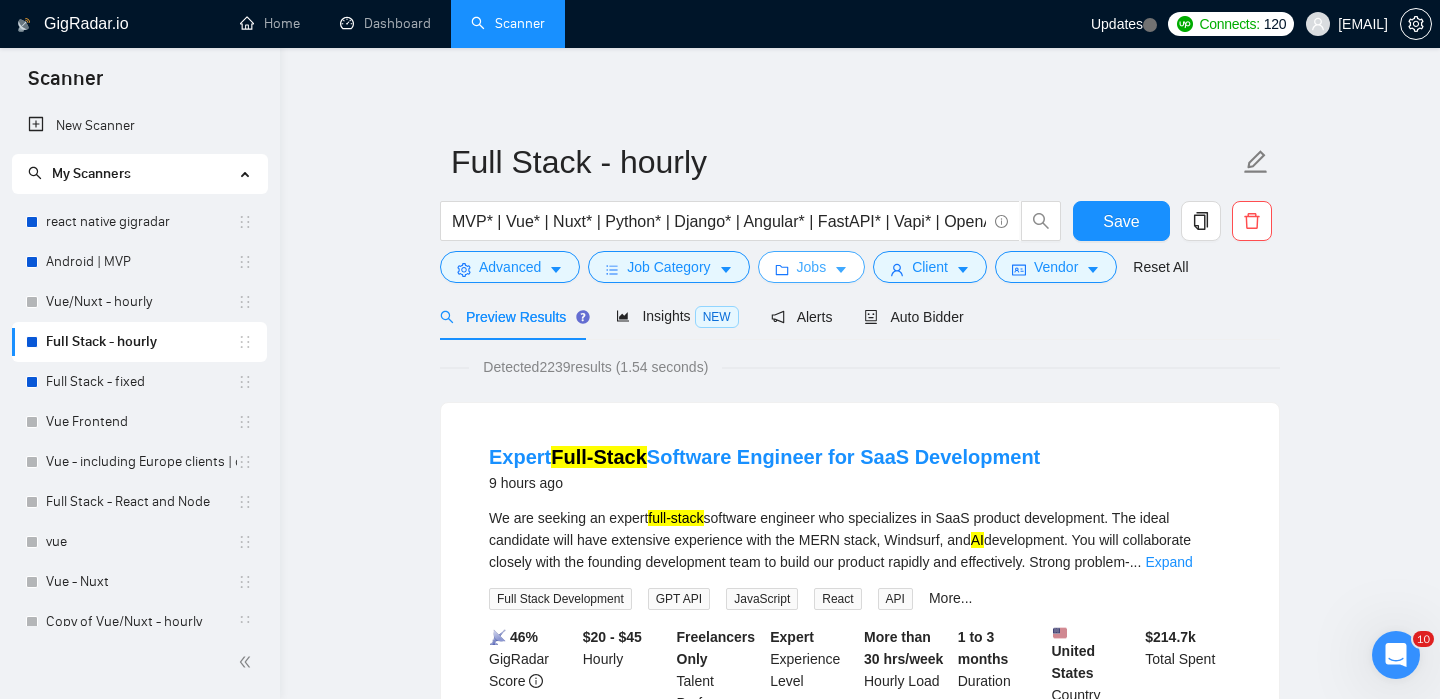 click on "Jobs" at bounding box center (812, 267) 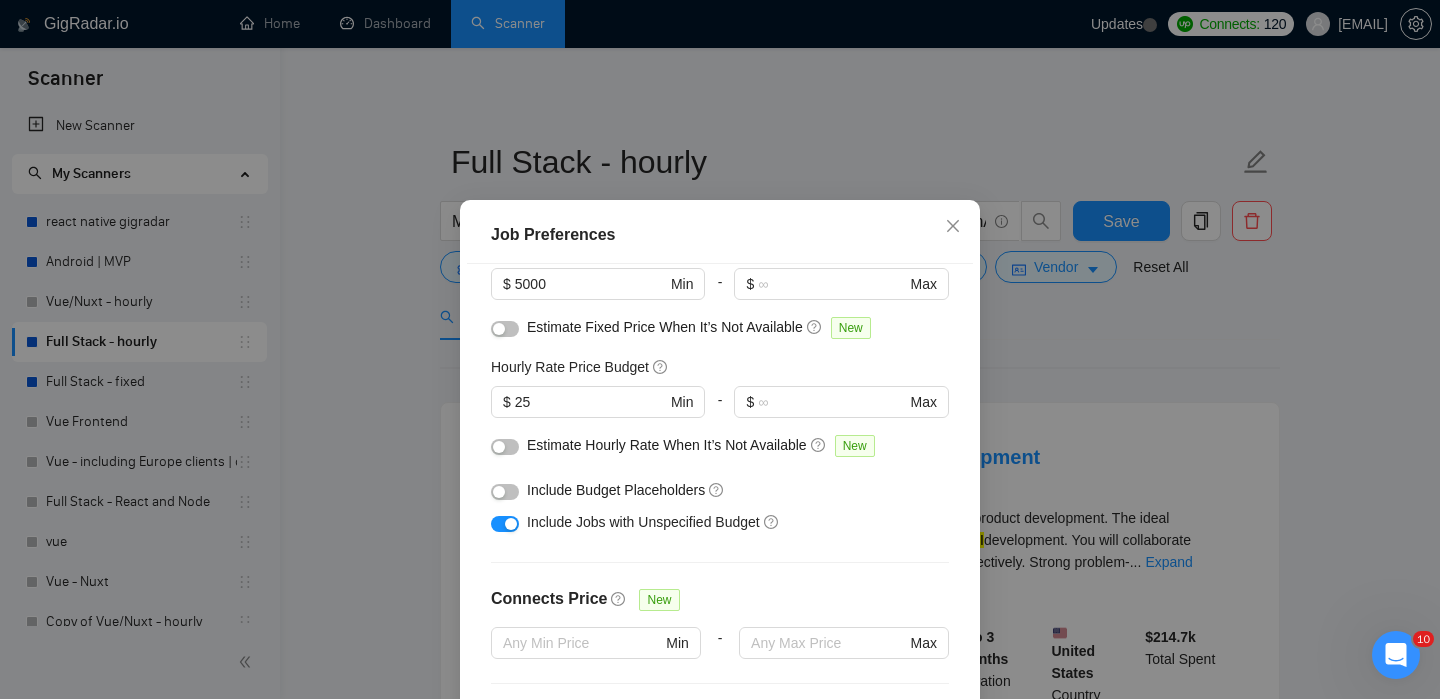 scroll, scrollTop: 188, scrollLeft: 0, axis: vertical 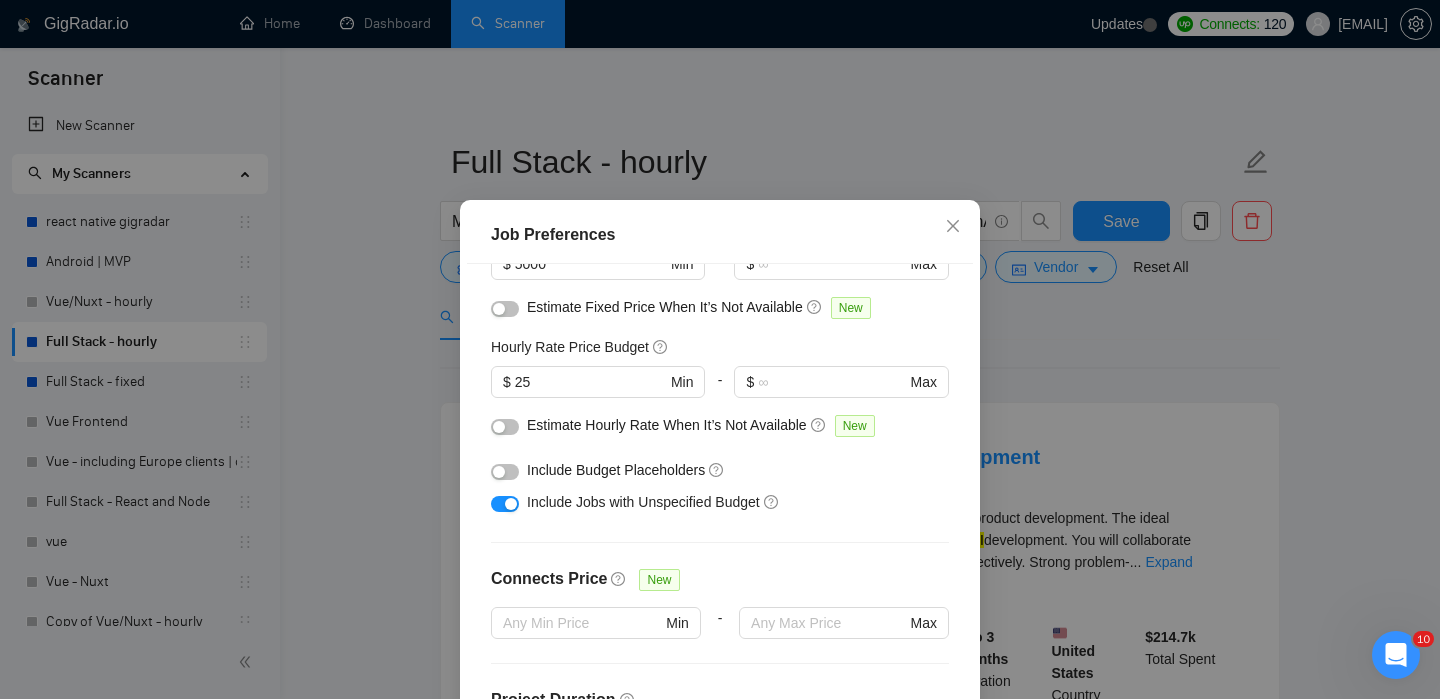 click on "Job Preferences Budget Project Type All Fixed Price Hourly Rate   Fixed Price Budget $ 5000 Min - $ Max Estimate Fixed Price When It’s Not Available New   Hourly Rate Price Budget $ 25 Min - $ Max Estimate Hourly Rate When It’s Not Available New Include Budget Placeholders Include Jobs with Unspecified Budget   Connects Price New Min - Max Project Duration   Unspecified Less than 1 month 1 to 3 months 3 to 6 months More than 6 months Hourly Workload   Unspecified <30 hrs/week >30 hrs/week Hours TBD Unsure Job Posting Questions New   Any posting questions Description Preferences Description Size New   Any description size Reset OK" at bounding box center (720, 349) 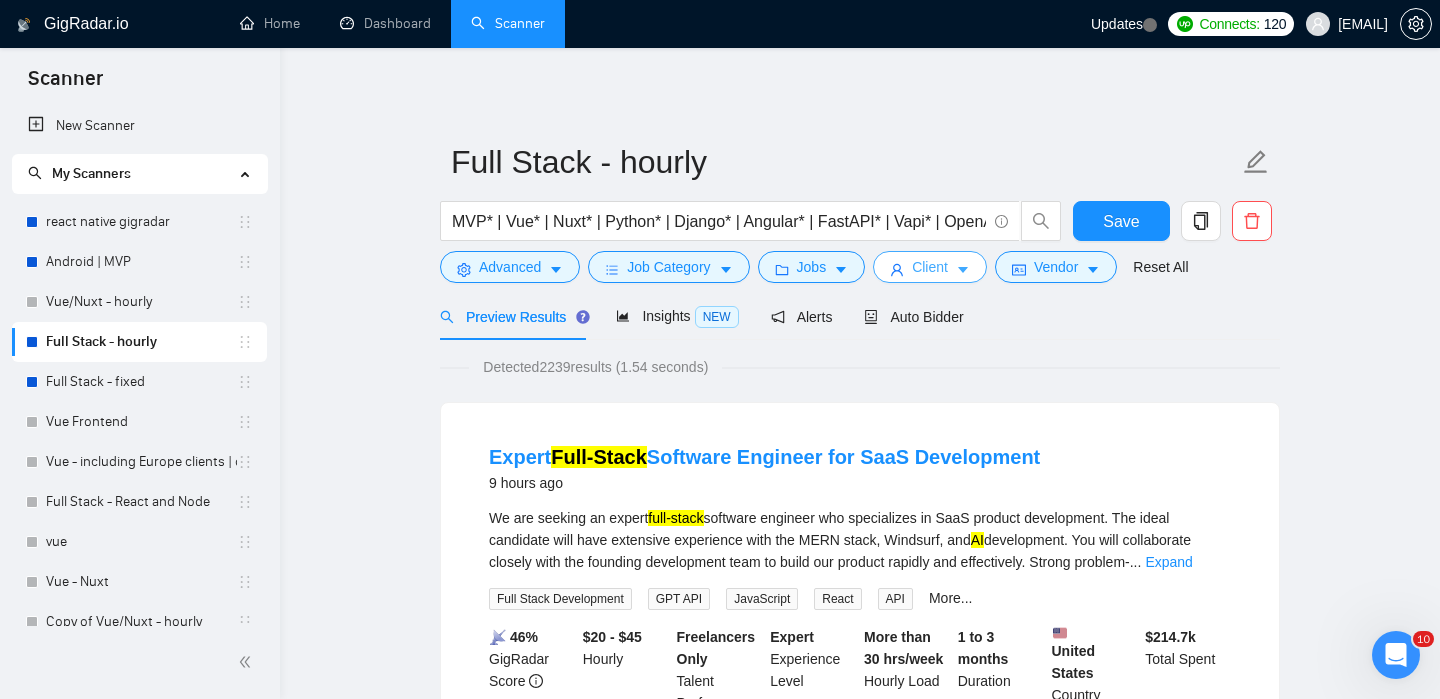 click on "Client" at bounding box center (930, 267) 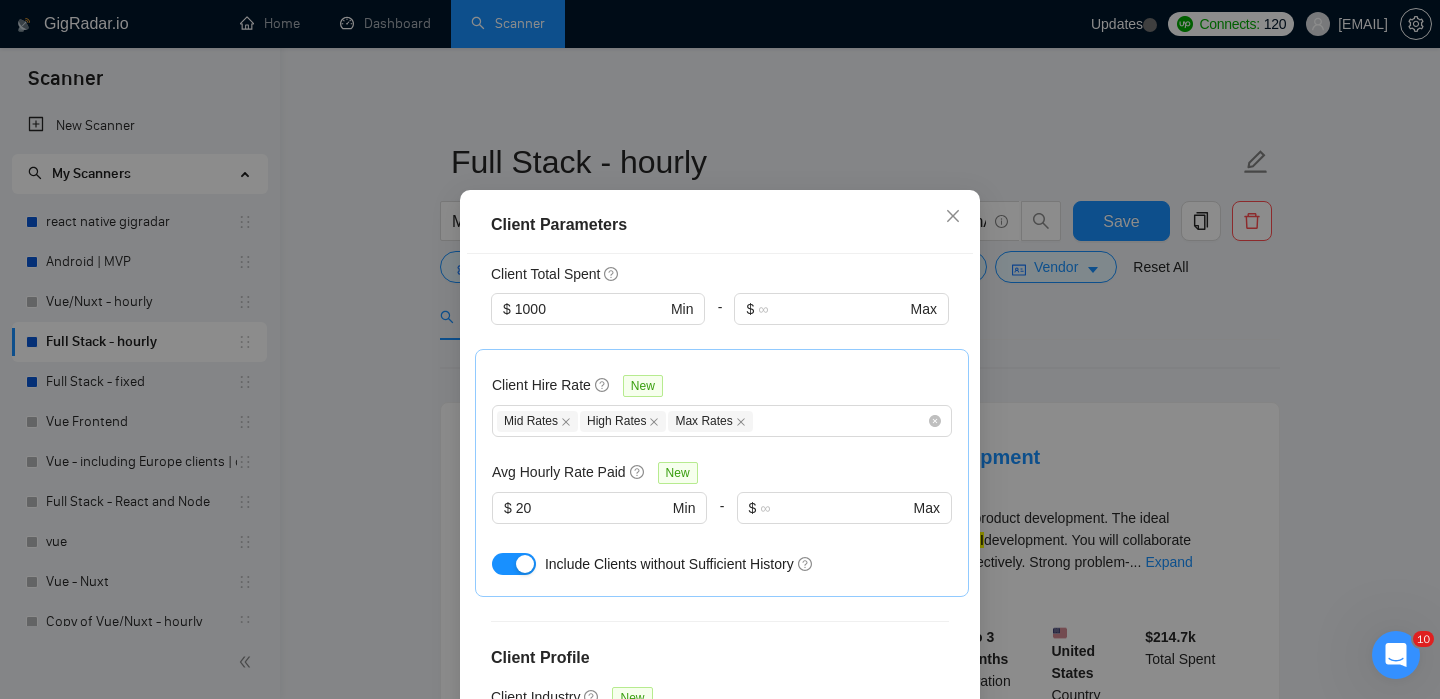 scroll, scrollTop: 635, scrollLeft: 0, axis: vertical 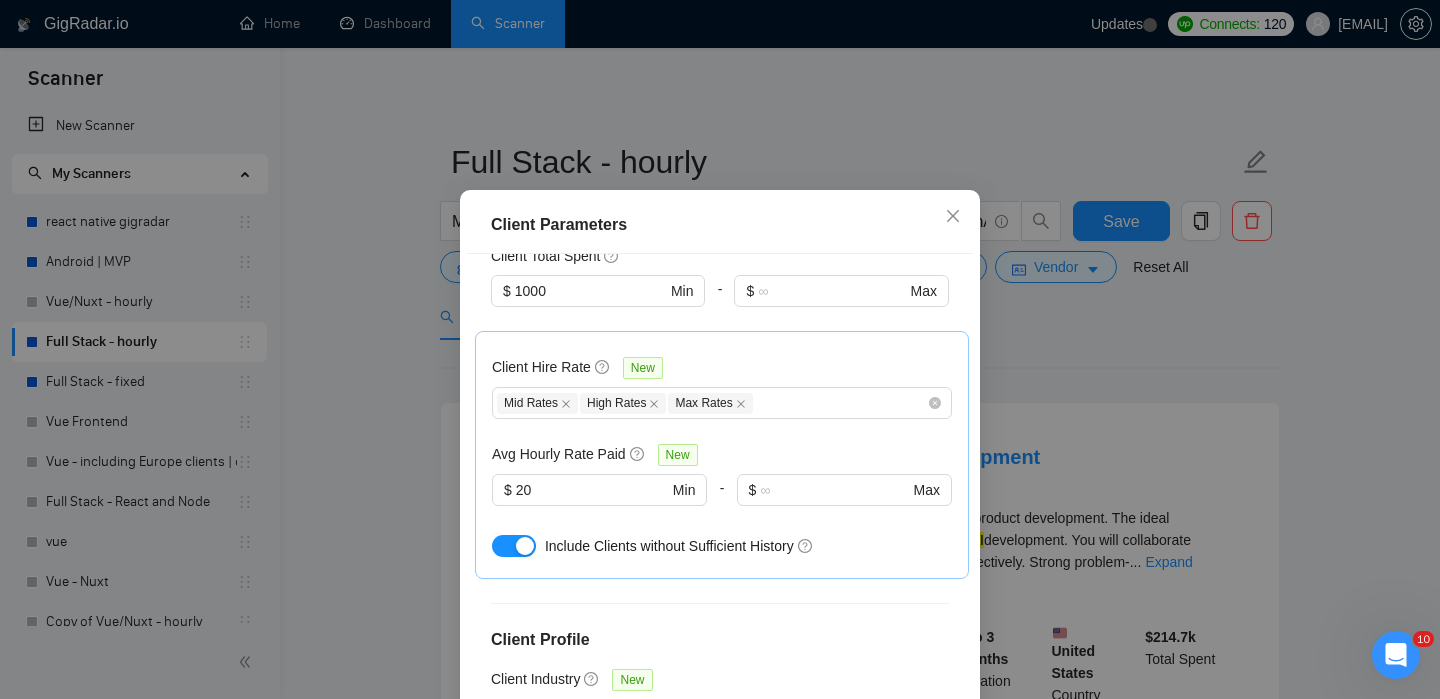 click on "Client Parameters Client Location Include Client Countries [COUNTRY] Europe Canada Australia United Arab Emirates Singapore Exclude Client Countries Israel France Ukraine Ireland Turkey Estonia Romania Poland Lithuania Bulgaria United Kingdom Netherlands Germany Client Rating Client Min Average Feedback Include clients with no feedback Client Payment Details Payment Verified Hire Rate Stats Client Total Spent $ 1000 Min - $ Max Client Hire Rate New Mid Rates High Rates Max Rates Avg Hourly Rate Paid New $ 20 Min - $ Max Include Clients without Sufficient History Client Profile Client Industry New Any industry Client Company Size Any company size Enterprise Clients New Any clients Reset OK" at bounding box center [720, 349] 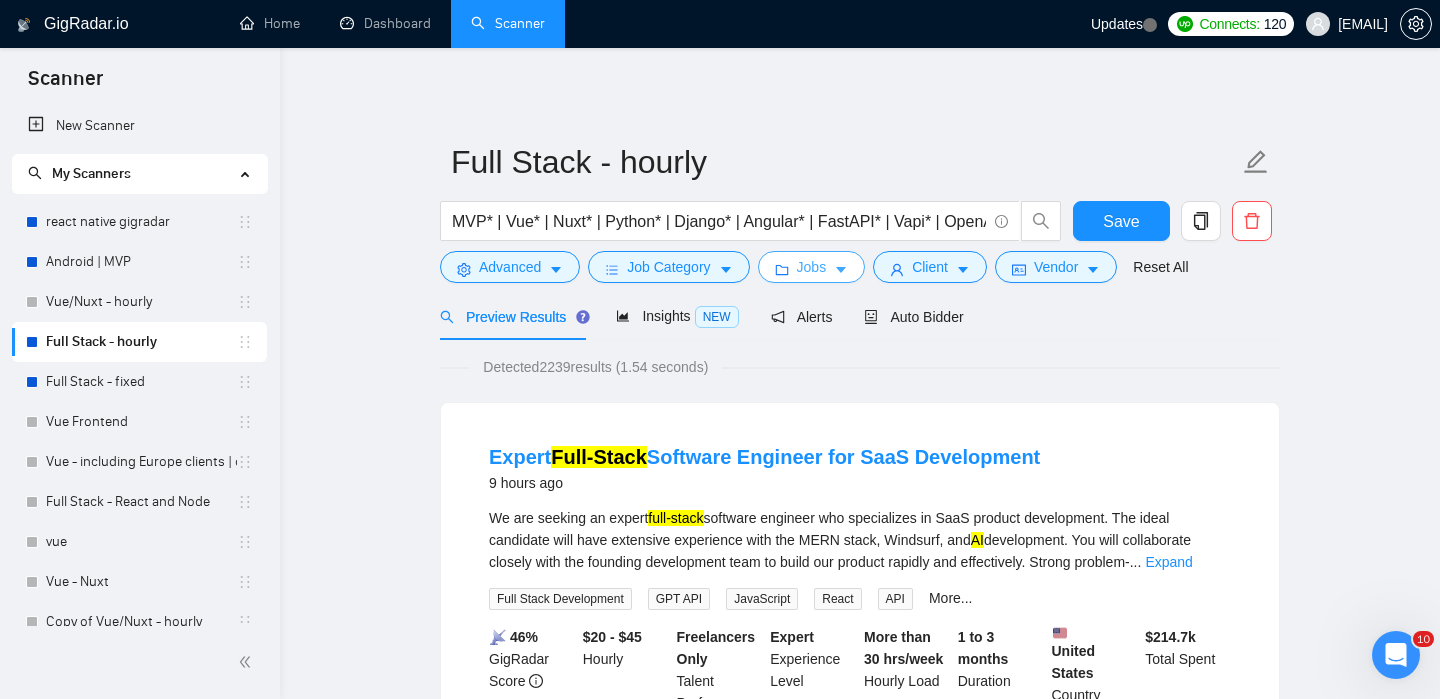 click 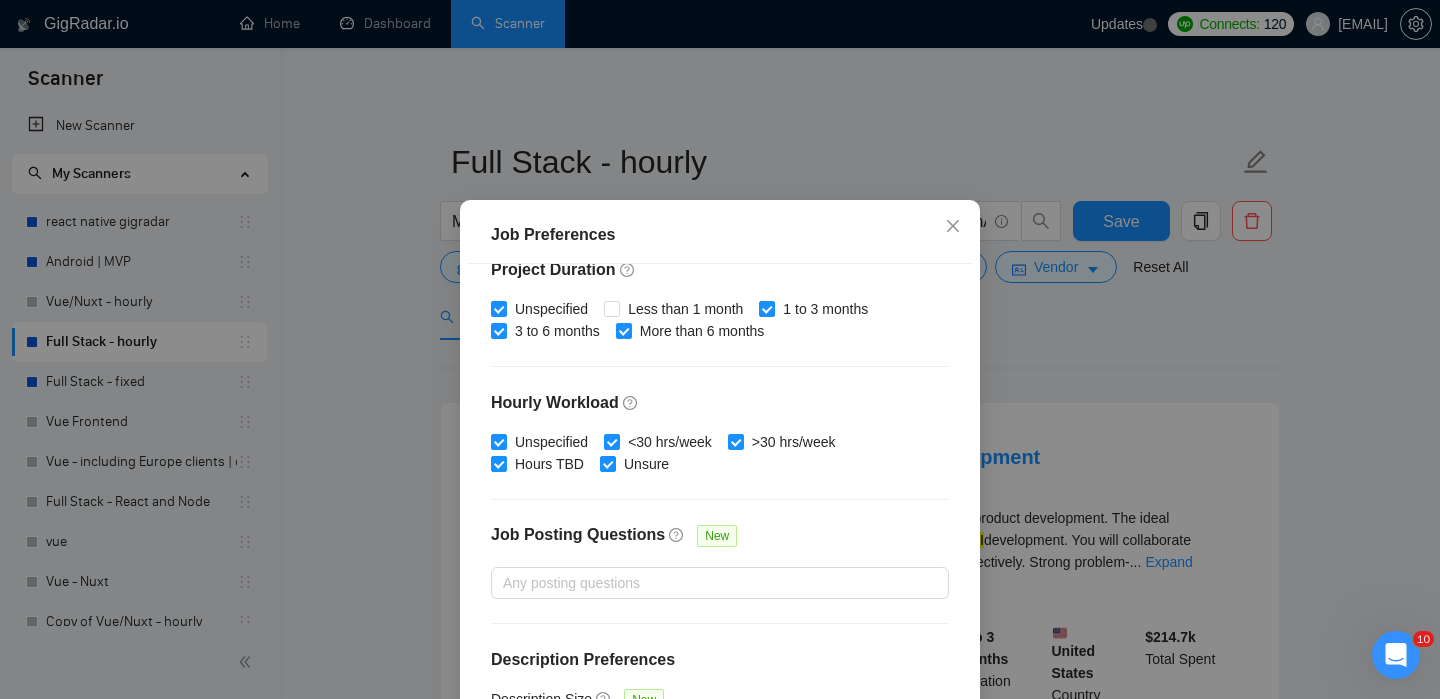 scroll, scrollTop: 638, scrollLeft: 0, axis: vertical 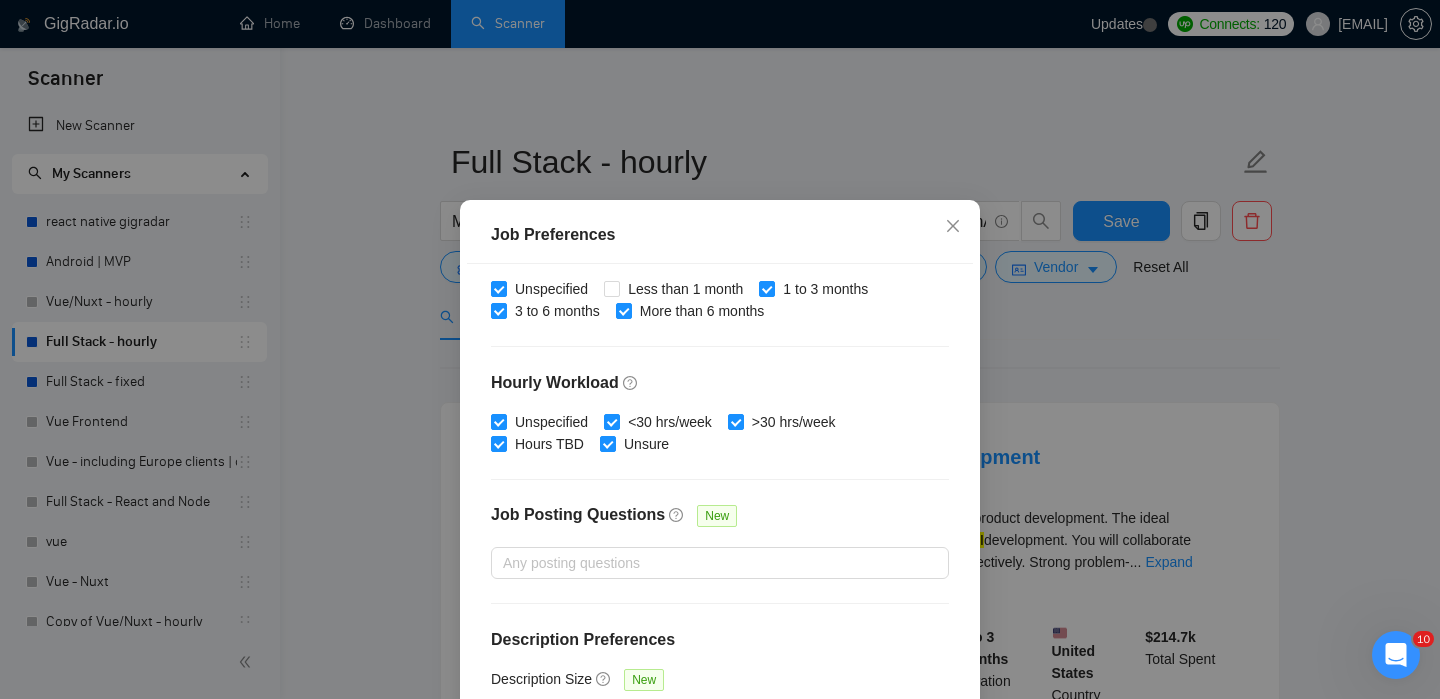 click on "Job Preferences Budget Project Type All Fixed Price Hourly Rate   Fixed Price Budget $ 5000 Min - $ Max Estimate Fixed Price When It’s Not Available New   Hourly Rate Price Budget $ 25 Min - $ Max Estimate Hourly Rate When It’s Not Available New Include Budget Placeholders Include Jobs with Unspecified Budget   Connects Price New Min - Max Project Duration   Unspecified Less than 1 month 1 to 3 months 3 to 6 months More than 6 months Hourly Workload   Unspecified <30 hrs/week >30 hrs/week Hours TBD Unsure Job Posting Questions New   Any posting questions Description Preferences Description Size New   Any description size Reset OK" at bounding box center [720, 349] 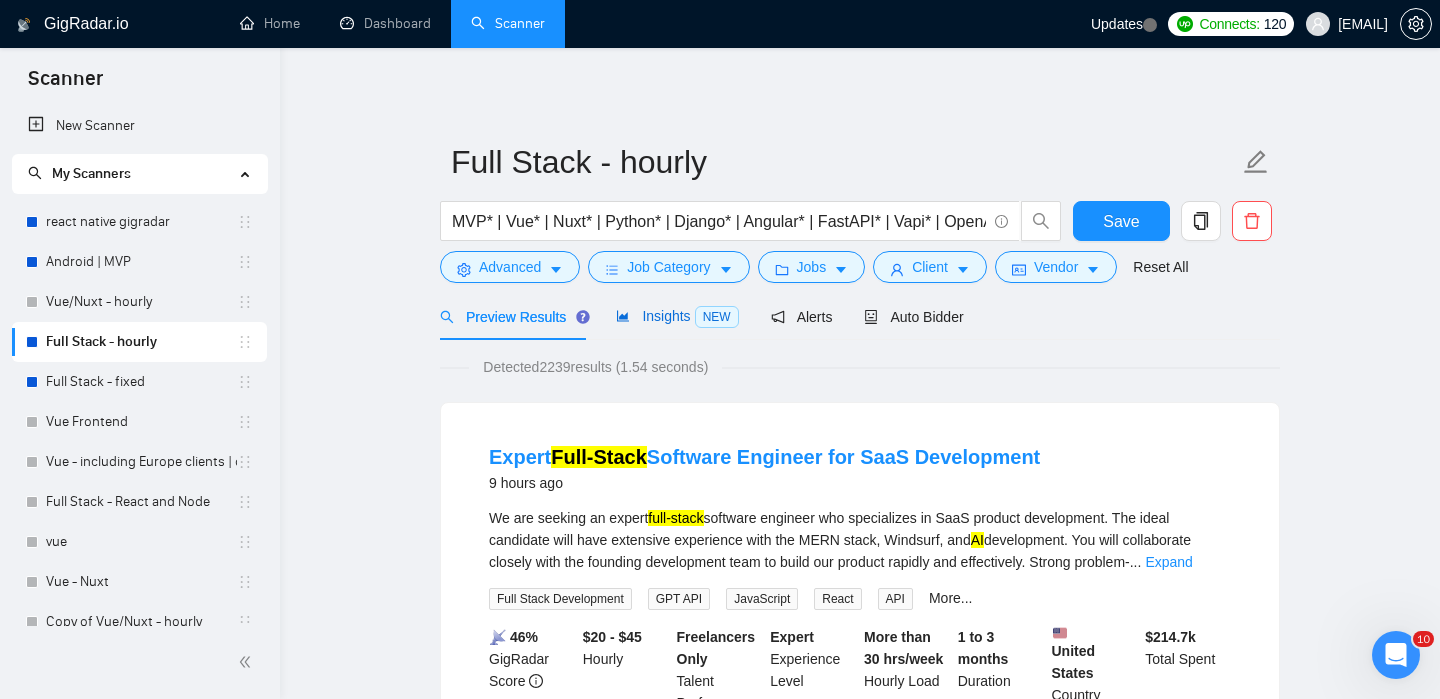 click on "Insights NEW" at bounding box center [677, 316] 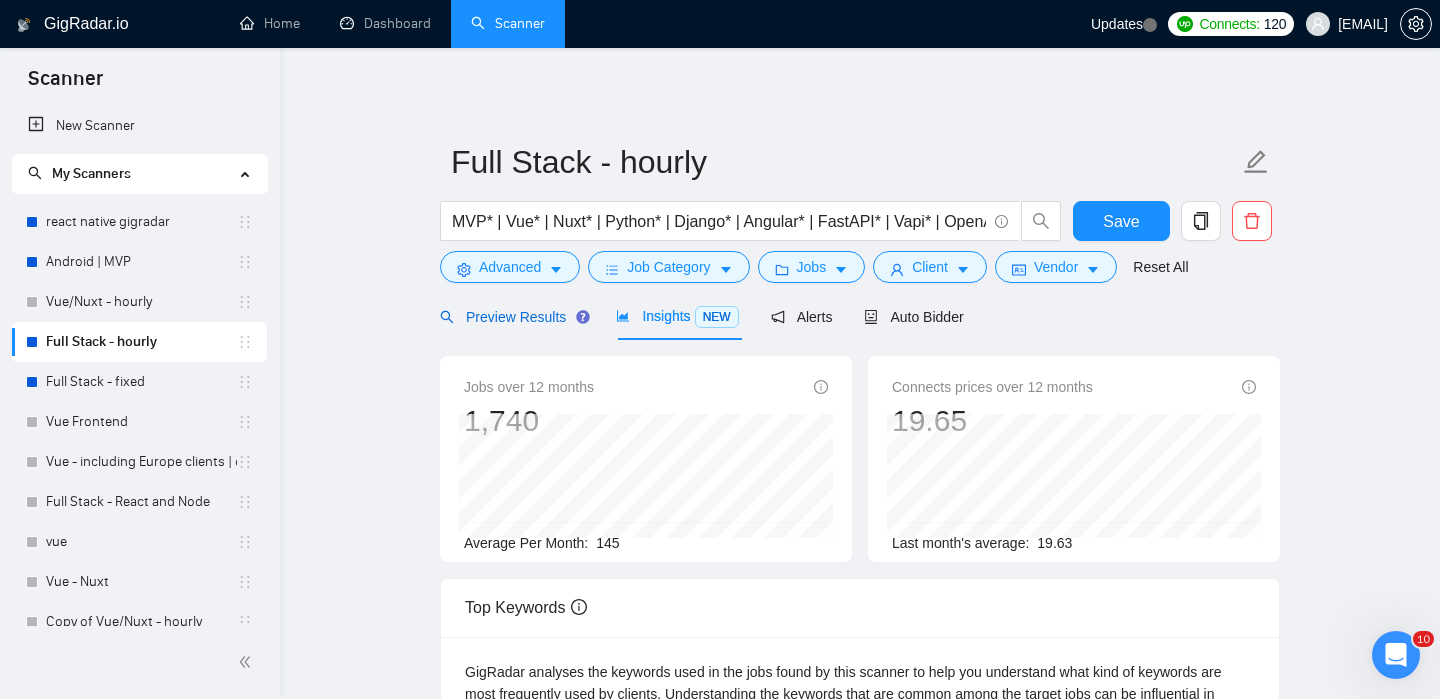 click on "Preview Results" at bounding box center (512, 317) 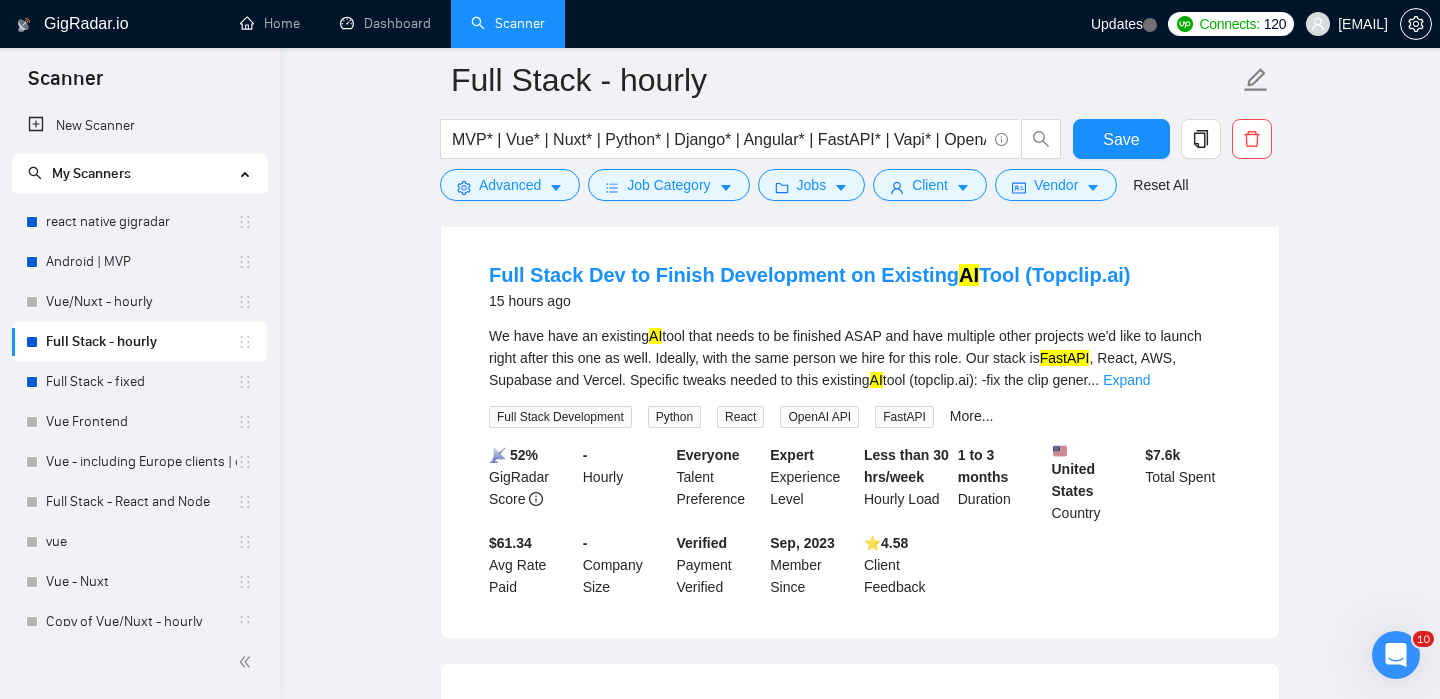 scroll, scrollTop: 1525, scrollLeft: 0, axis: vertical 